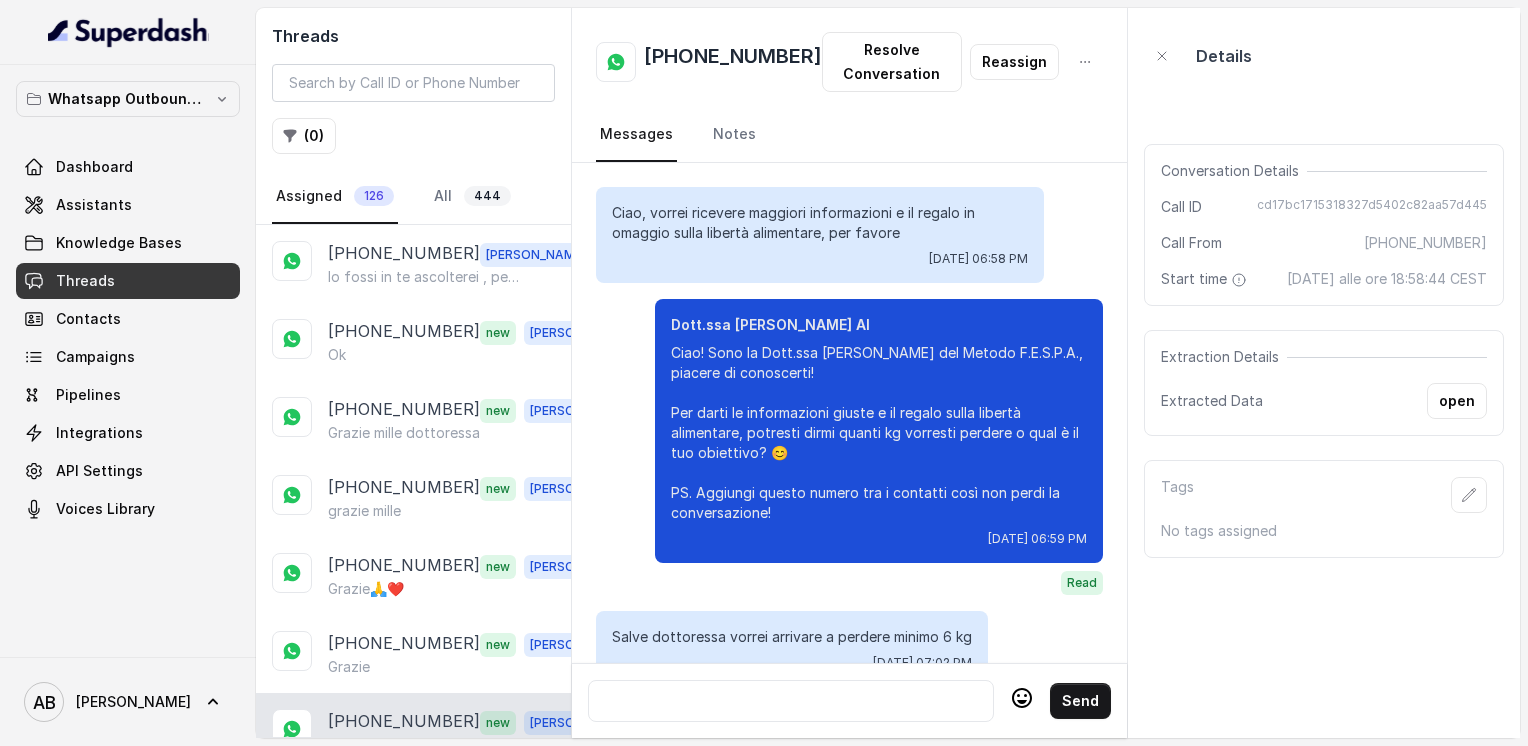 scroll, scrollTop: 0, scrollLeft: 0, axis: both 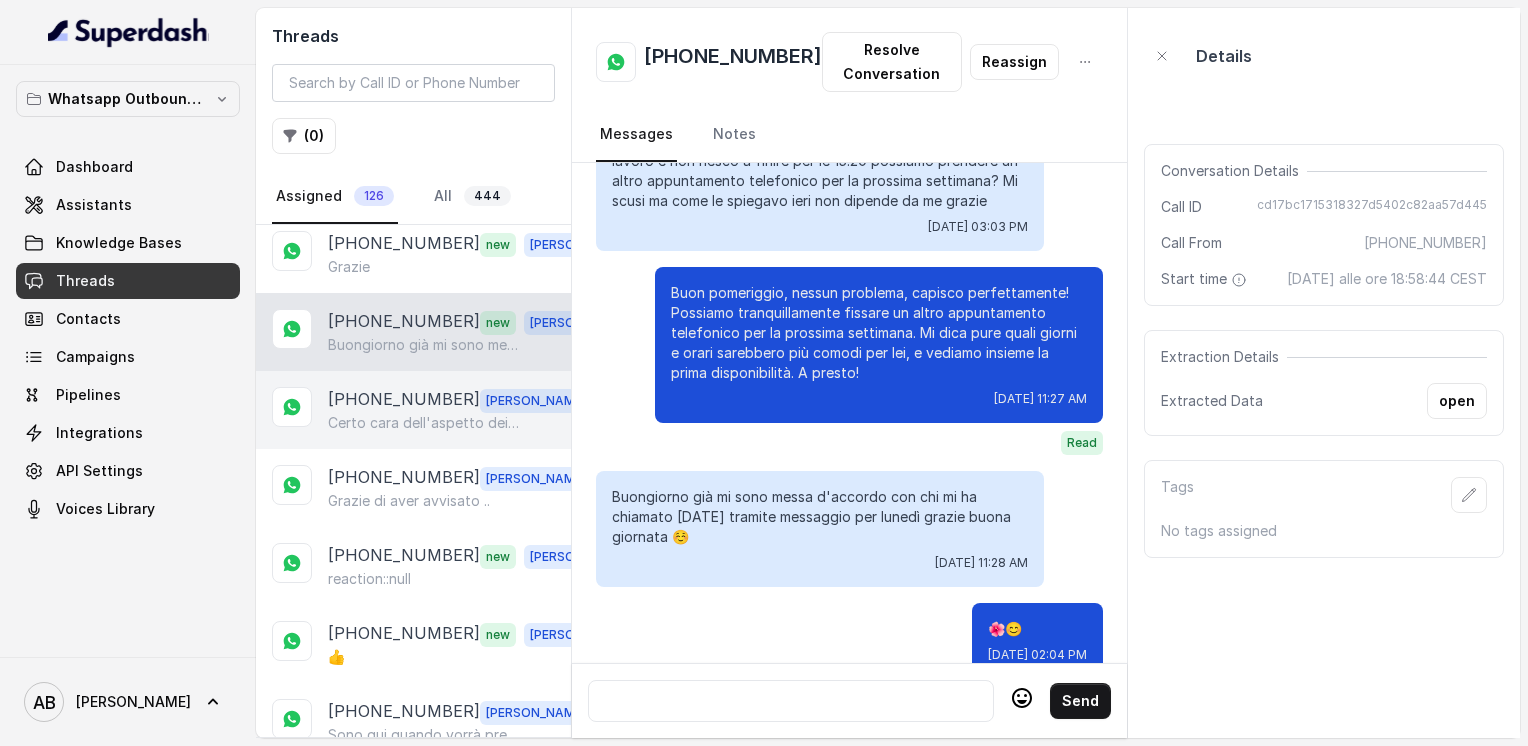 click on "[PHONE_NUMBER]" at bounding box center [404, 400] 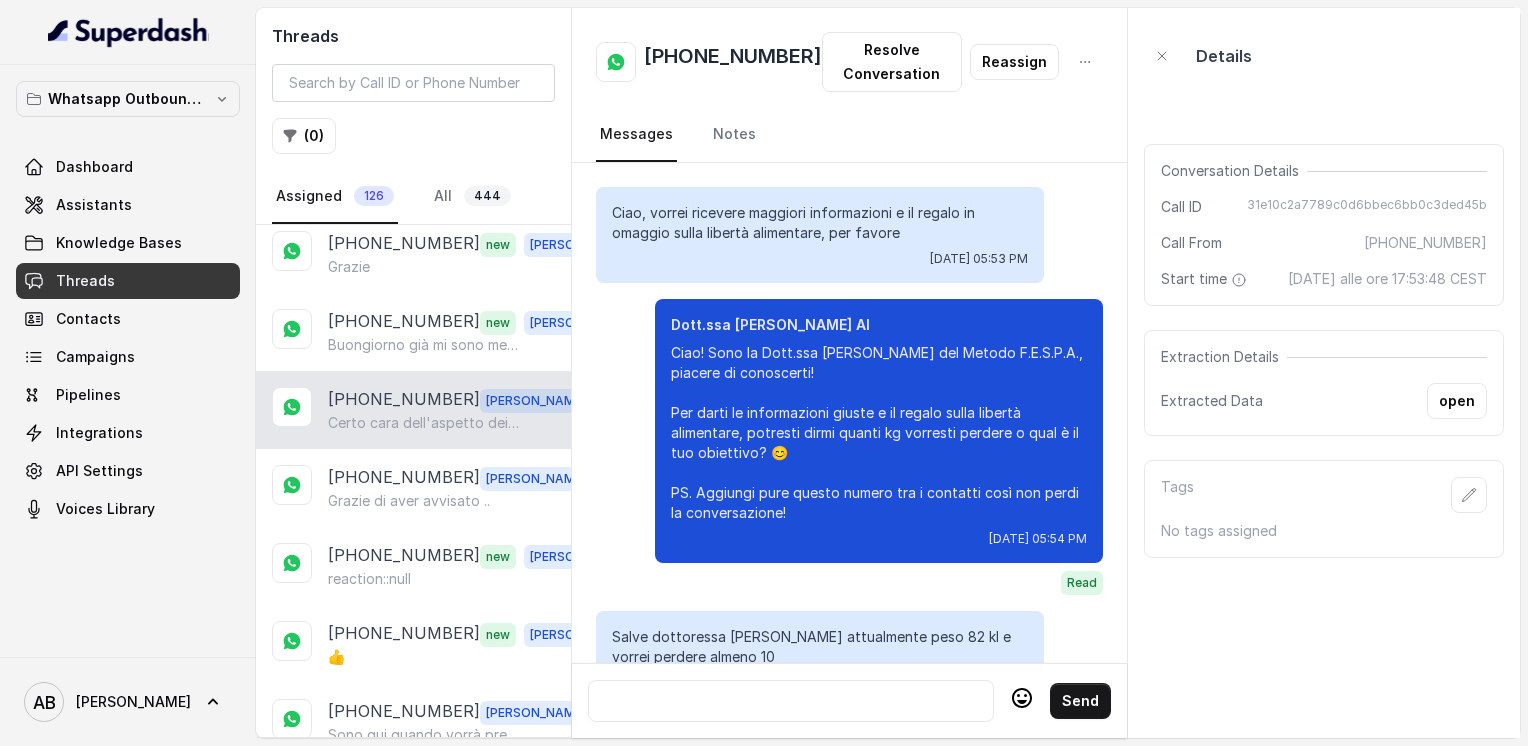scroll, scrollTop: 2248, scrollLeft: 0, axis: vertical 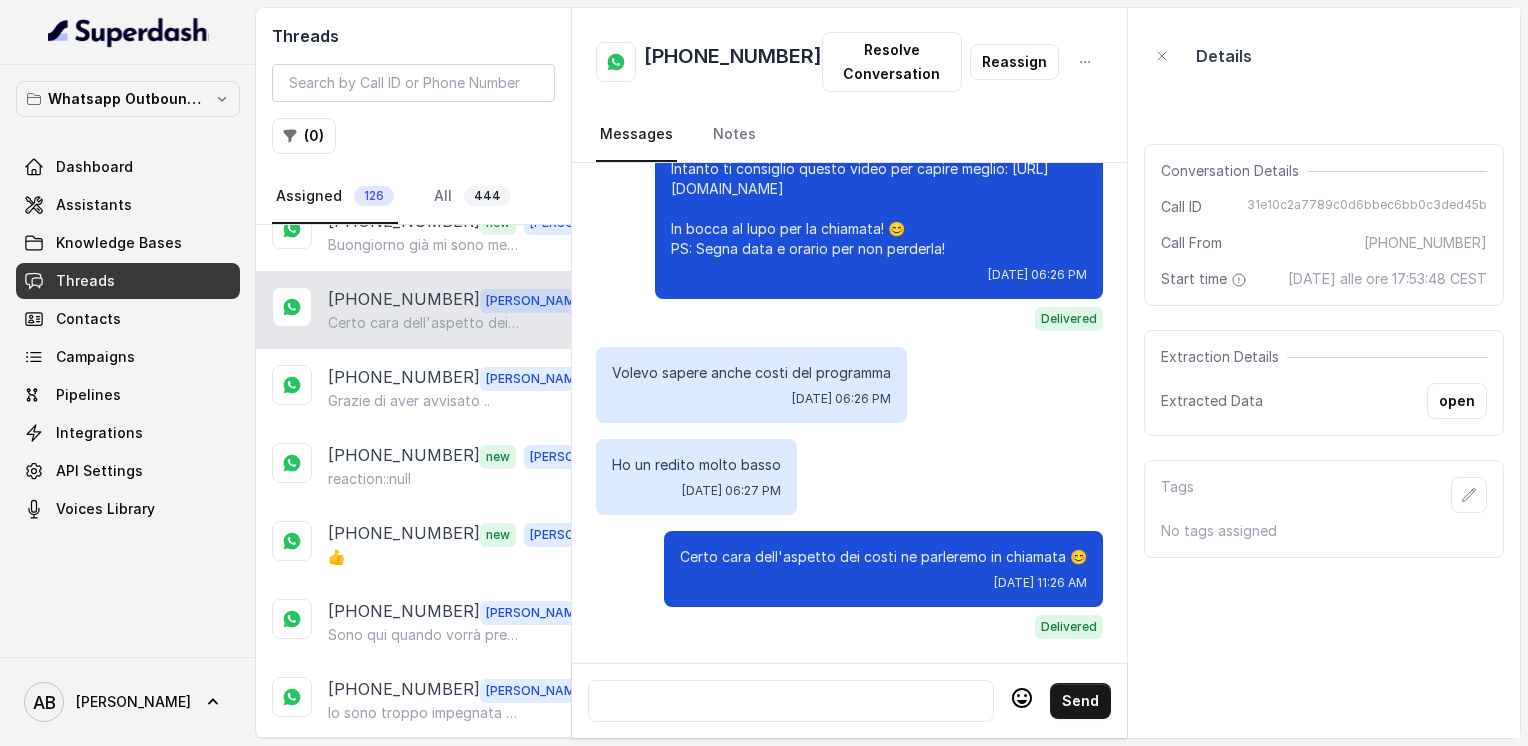 click on "Grazie di aver avvisato .." at bounding box center (409, 401) 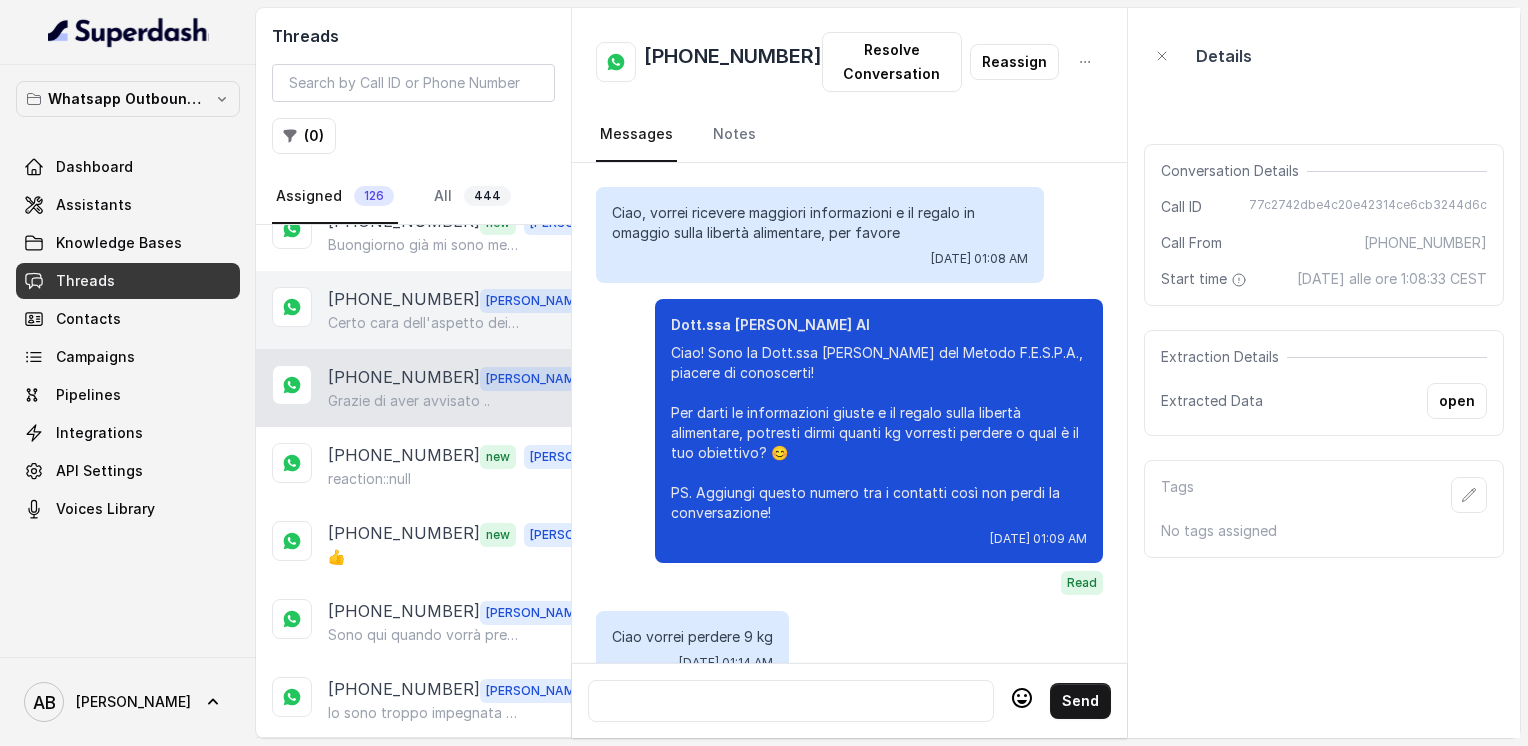 scroll, scrollTop: 2928, scrollLeft: 0, axis: vertical 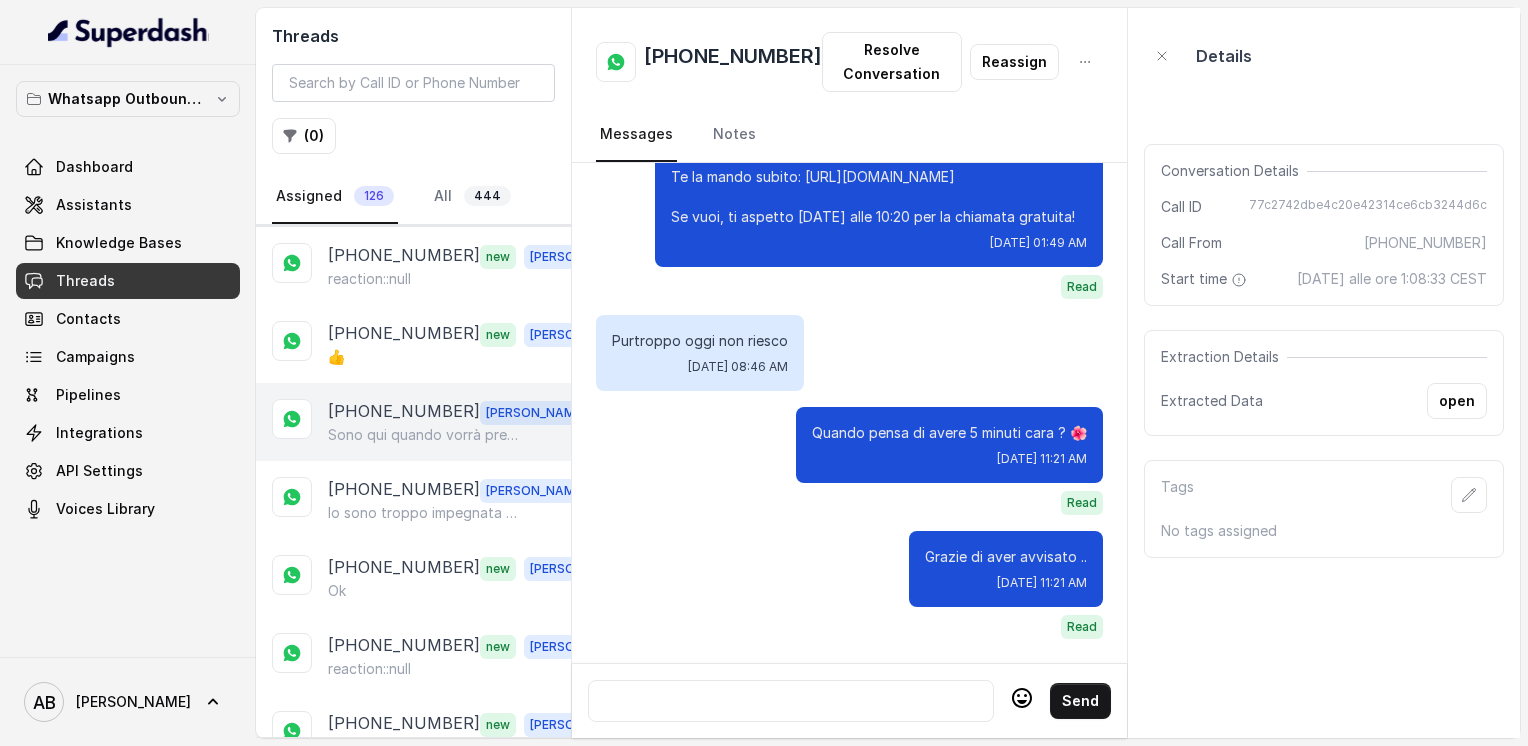 click on "[PHONE_NUMBER]" at bounding box center [404, 412] 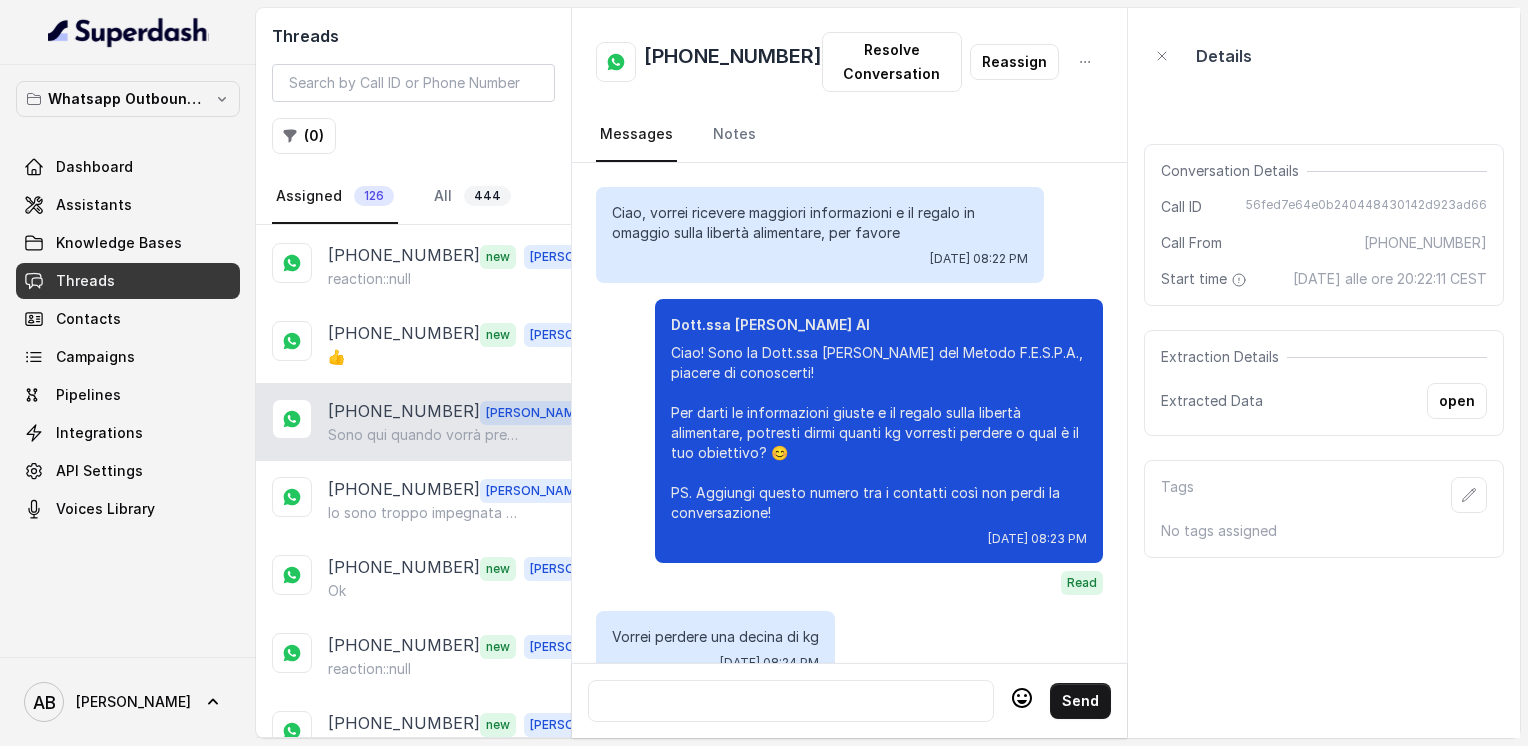 scroll, scrollTop: 2888, scrollLeft: 0, axis: vertical 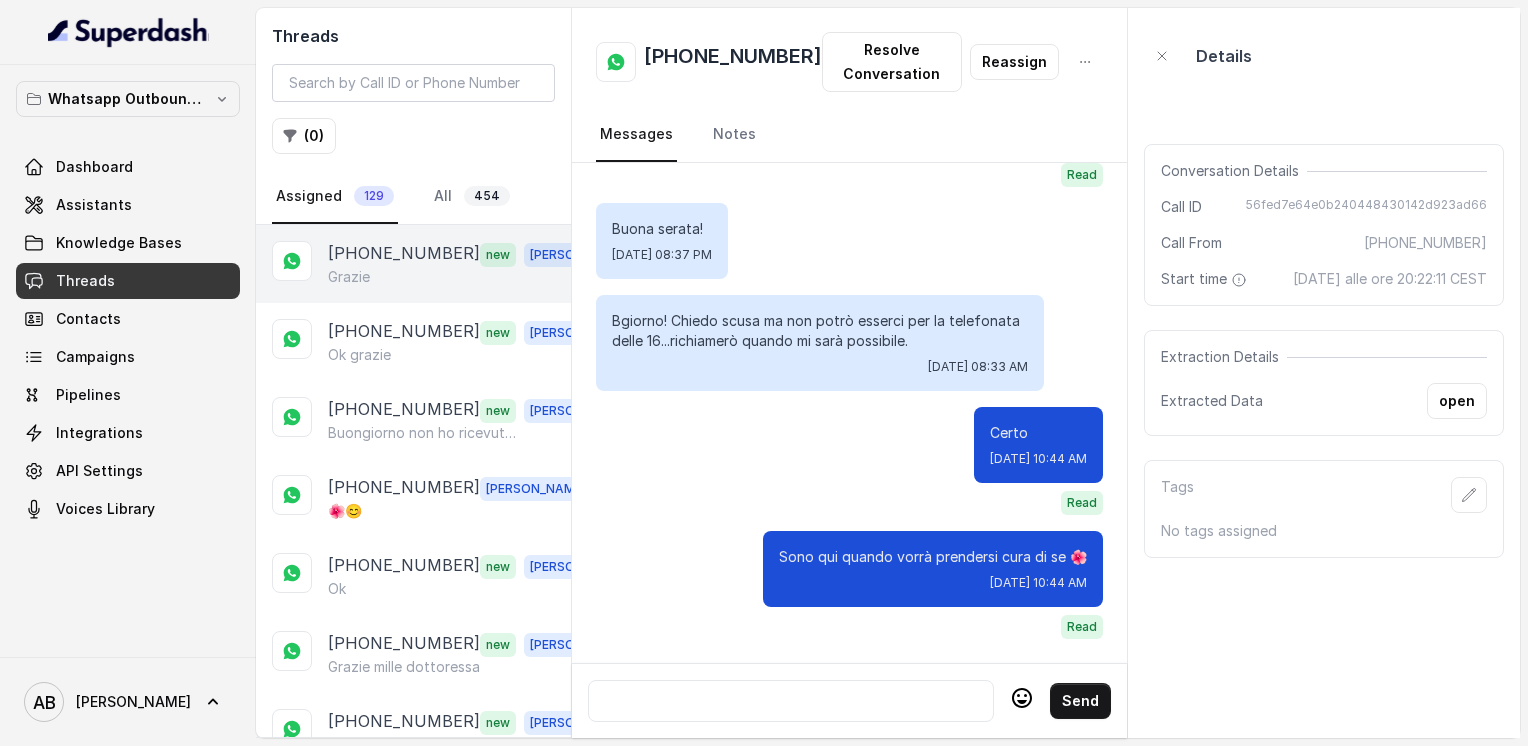 drag, startPoint x: 396, startPoint y: 269, endPoint x: 390, endPoint y: 281, distance: 13.416408 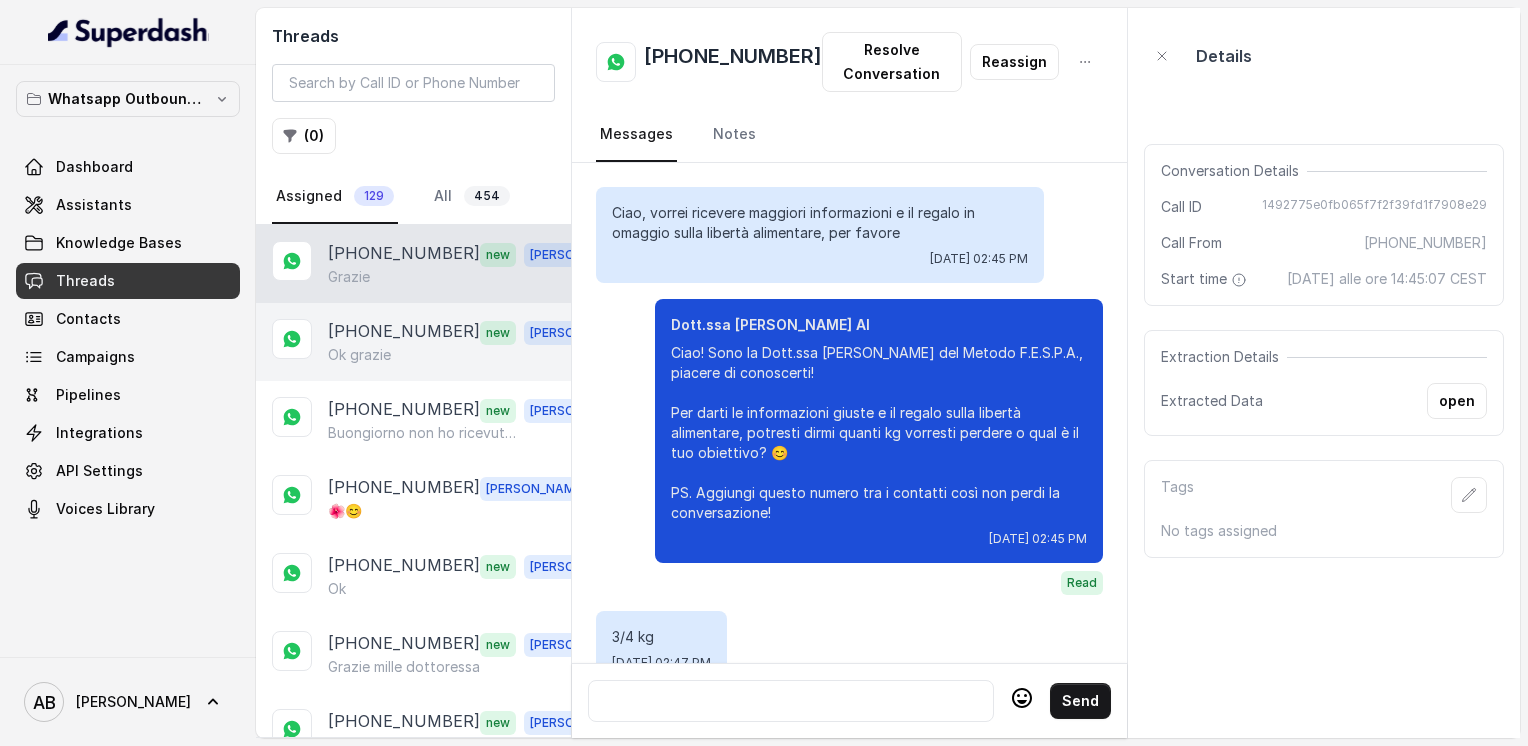 scroll, scrollTop: 1708, scrollLeft: 0, axis: vertical 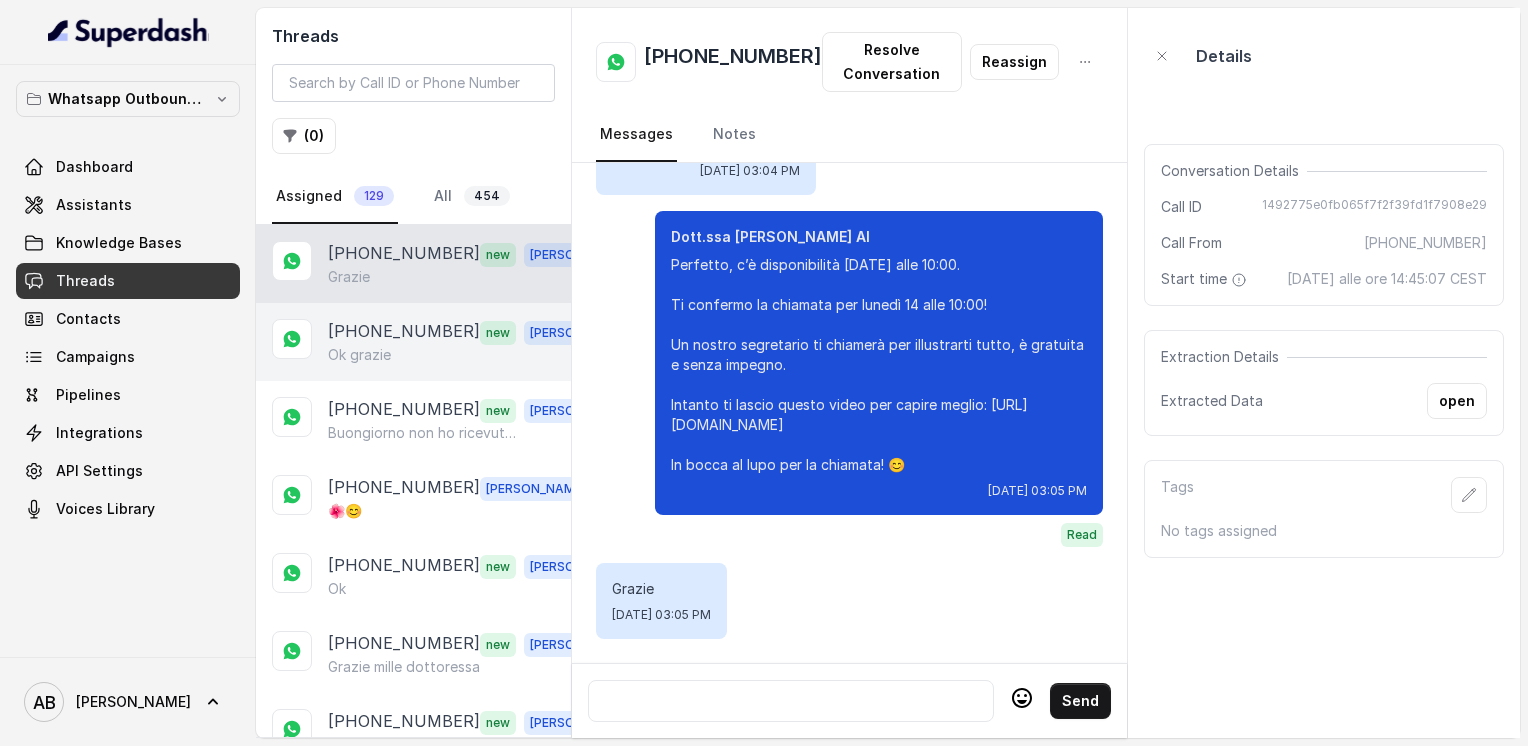 click on "+393270859824" at bounding box center (404, 332) 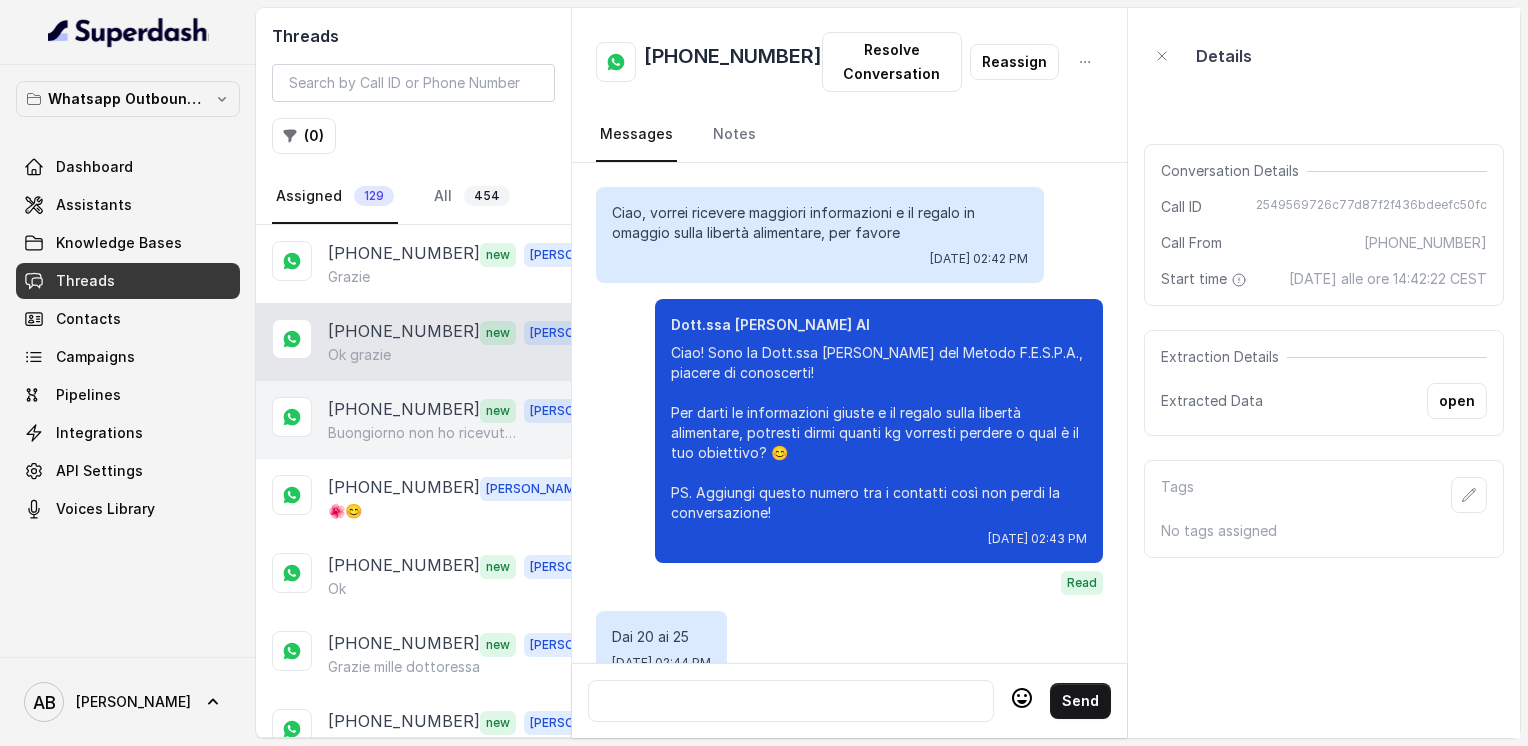 scroll, scrollTop: 2164, scrollLeft: 0, axis: vertical 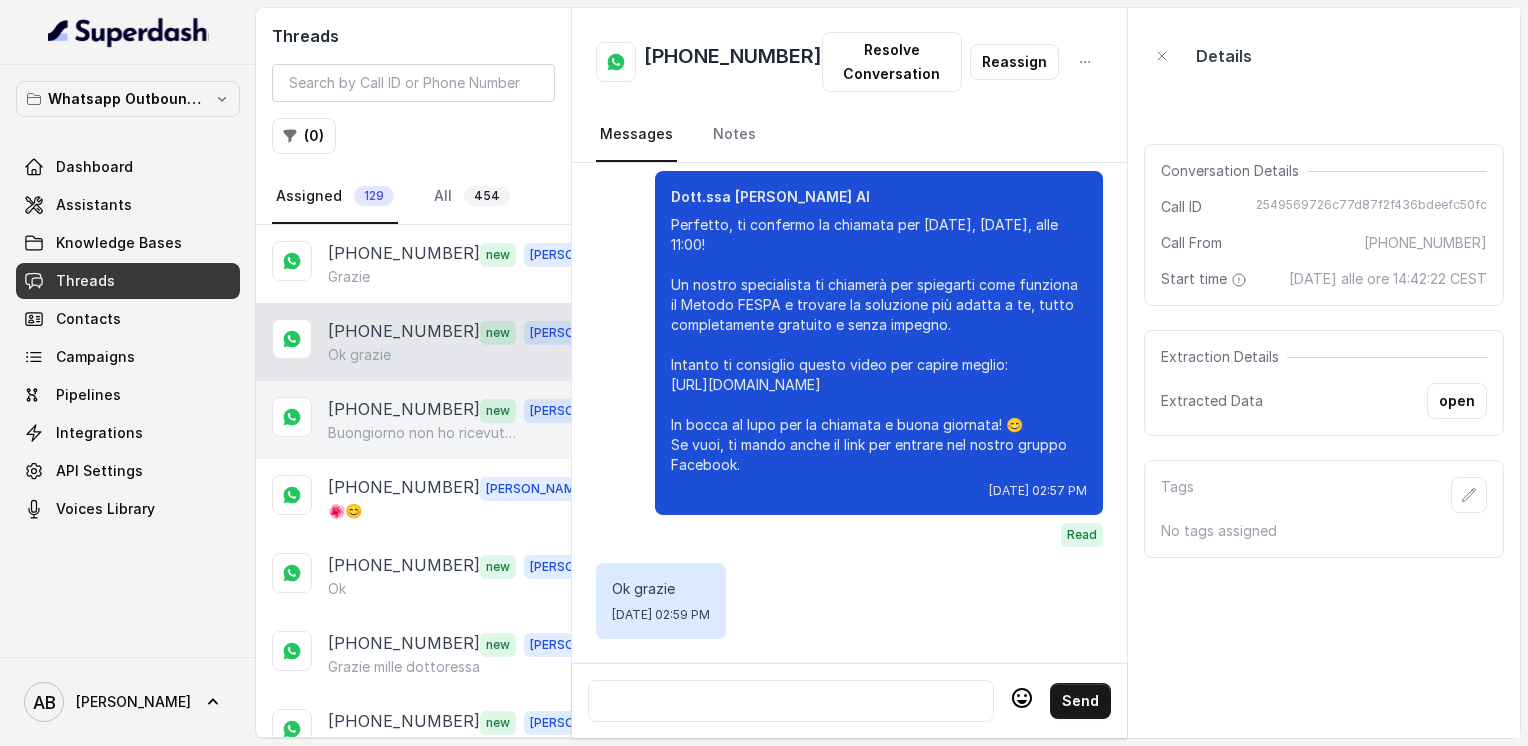 click on "+393334989451" at bounding box center (404, 410) 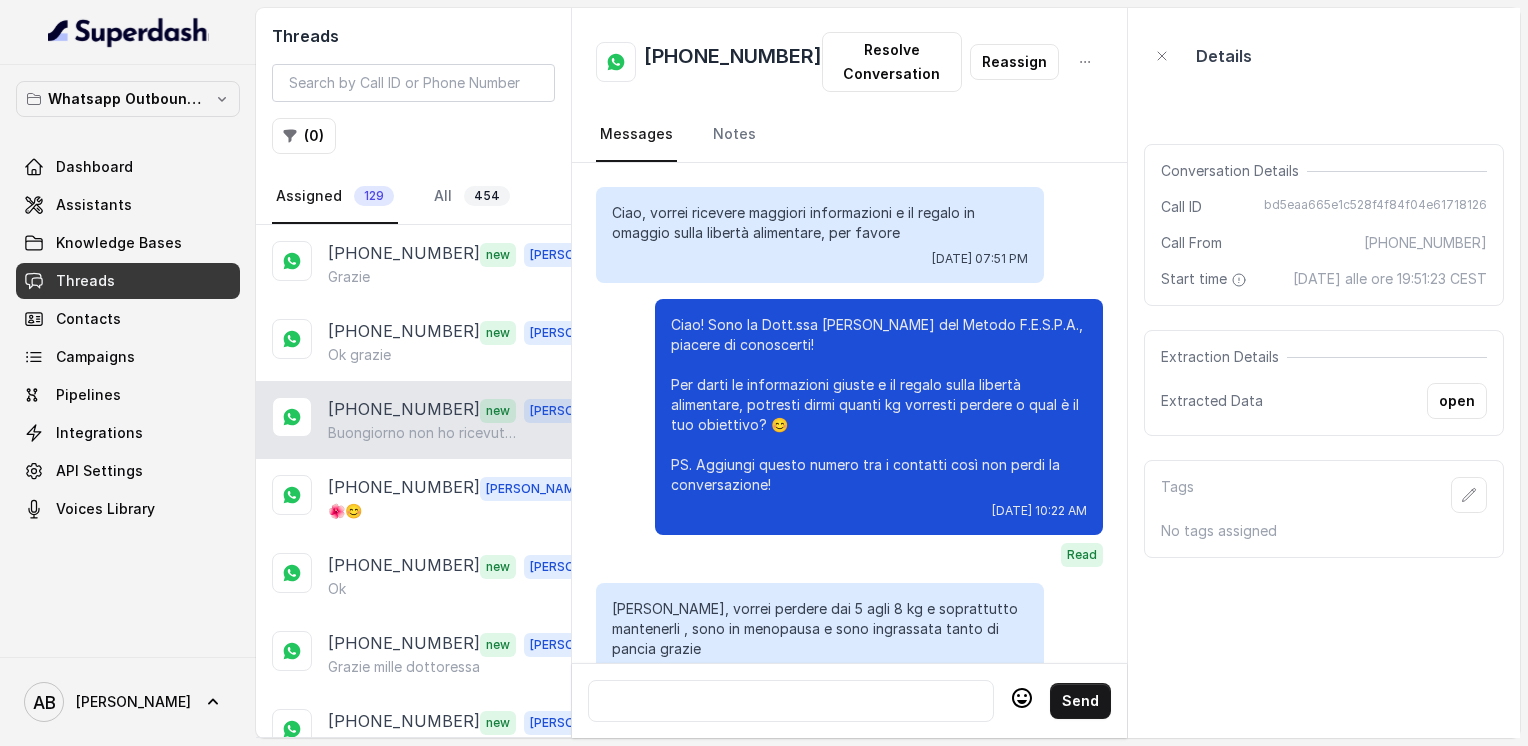 scroll, scrollTop: 1972, scrollLeft: 0, axis: vertical 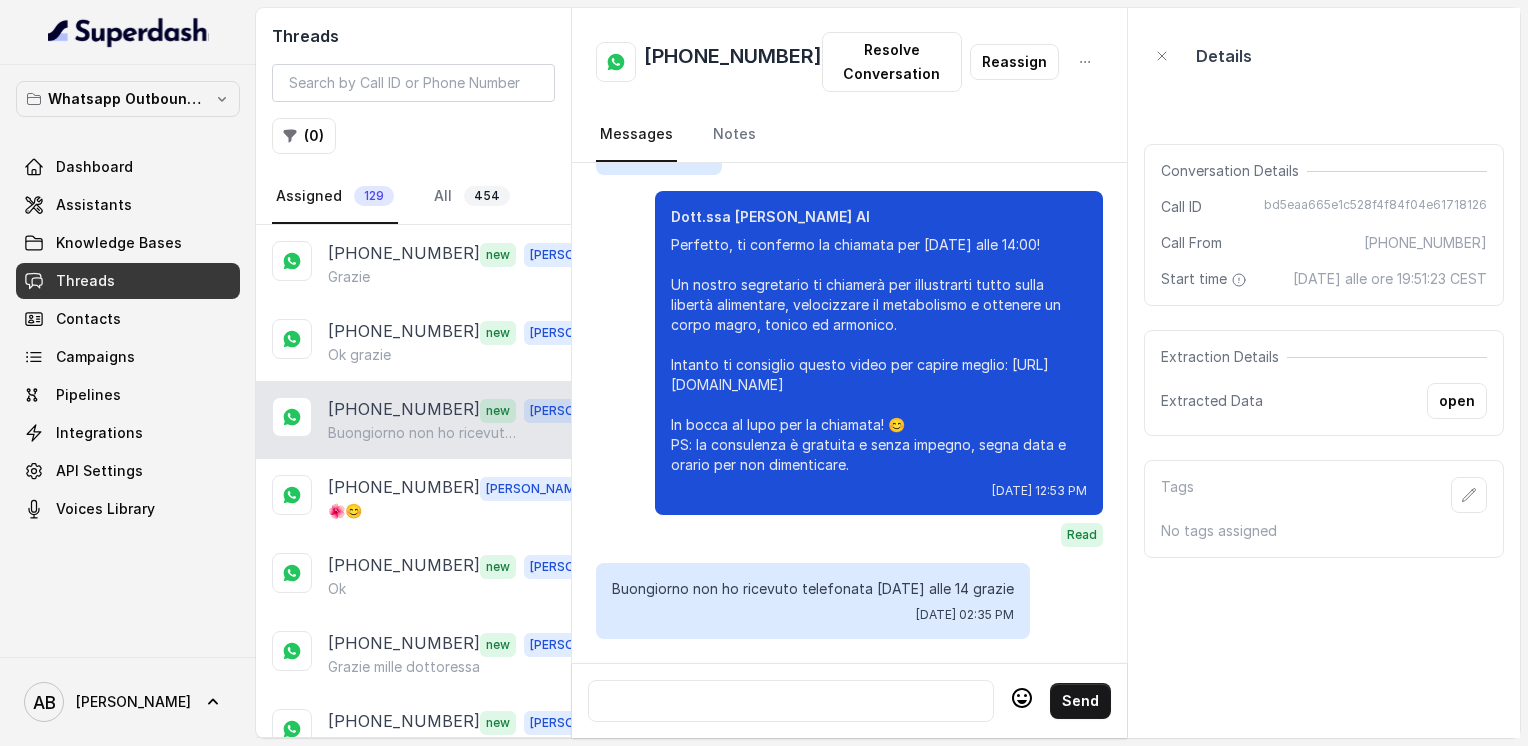 click on "+393334989451" at bounding box center (733, 62) 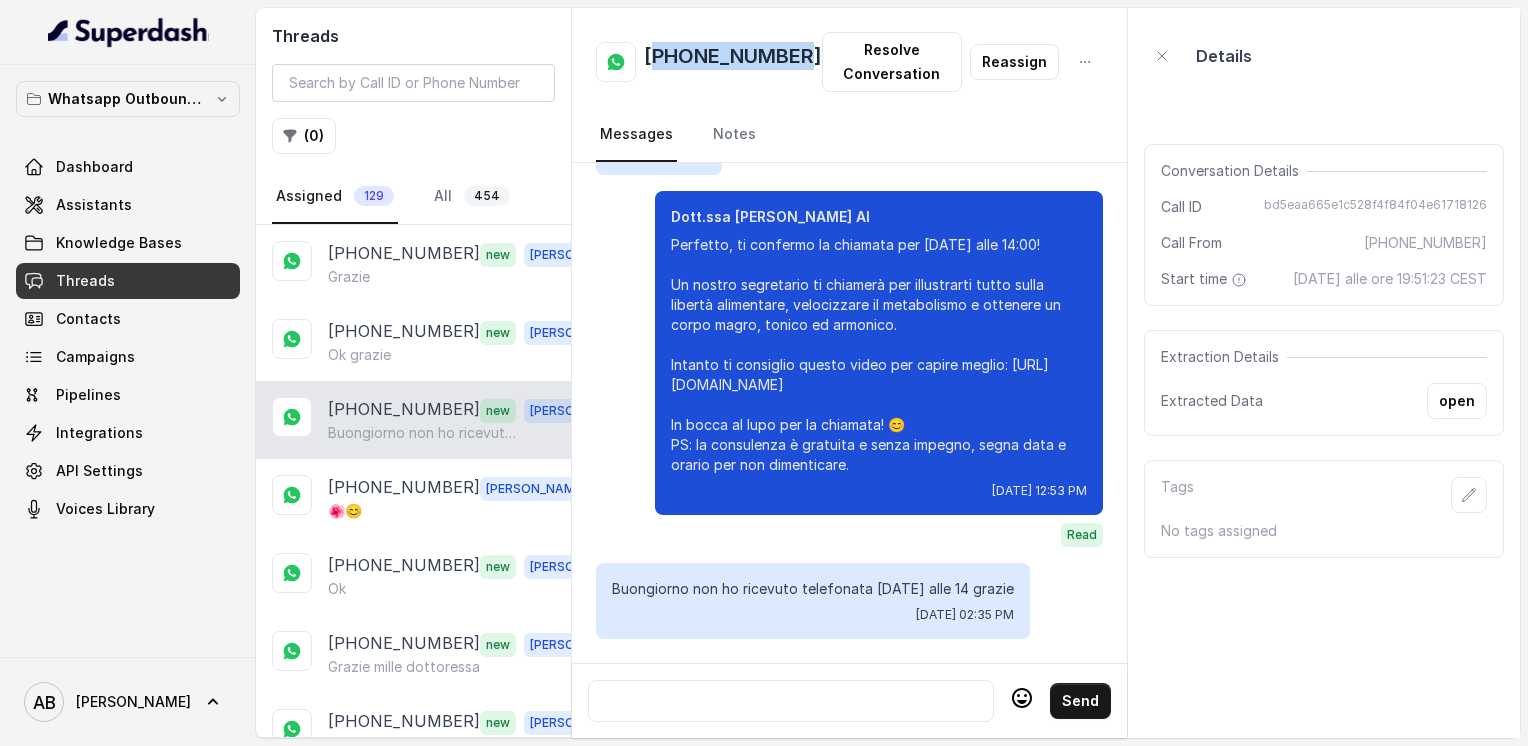 click on "+393334989451" at bounding box center [733, 62] 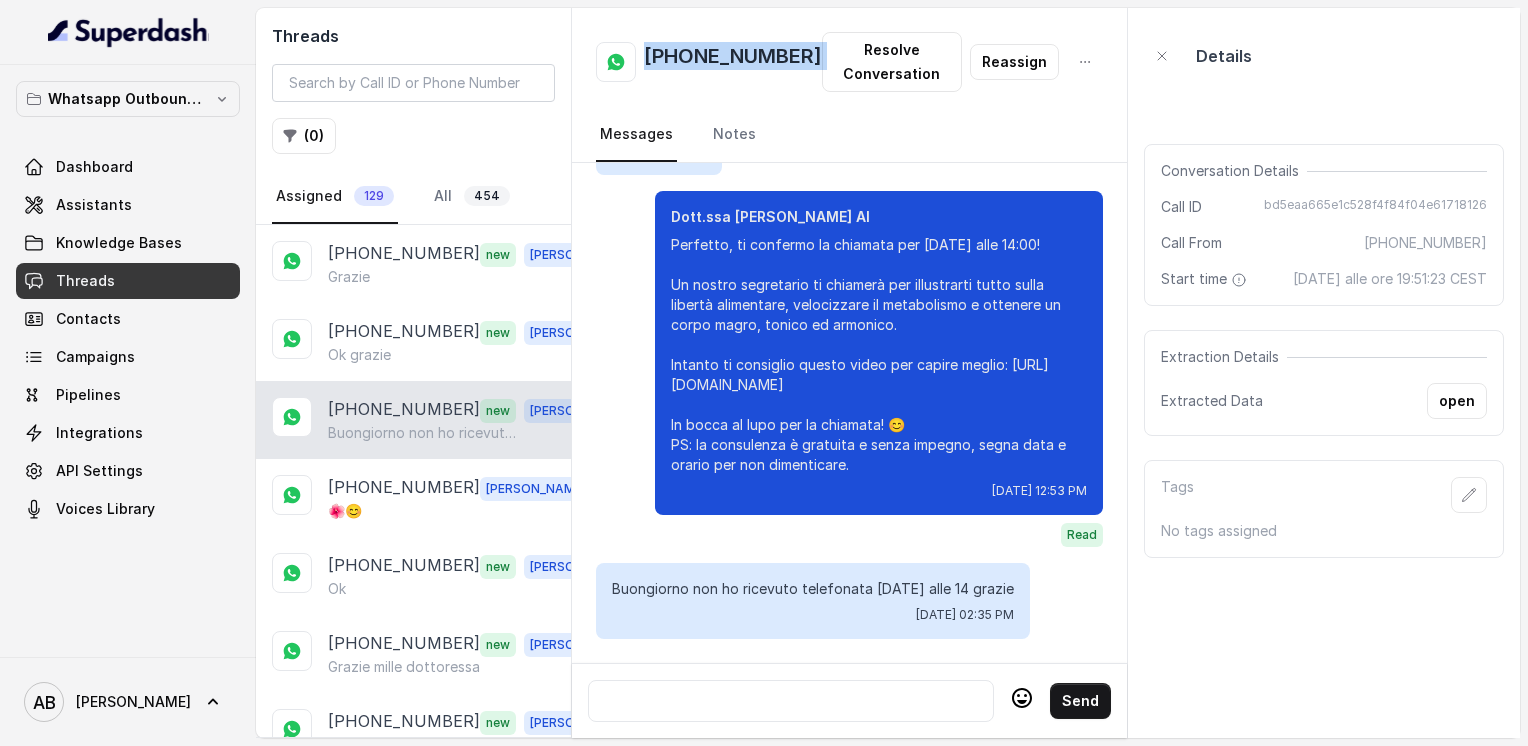 click on "+393334989451" at bounding box center (733, 62) 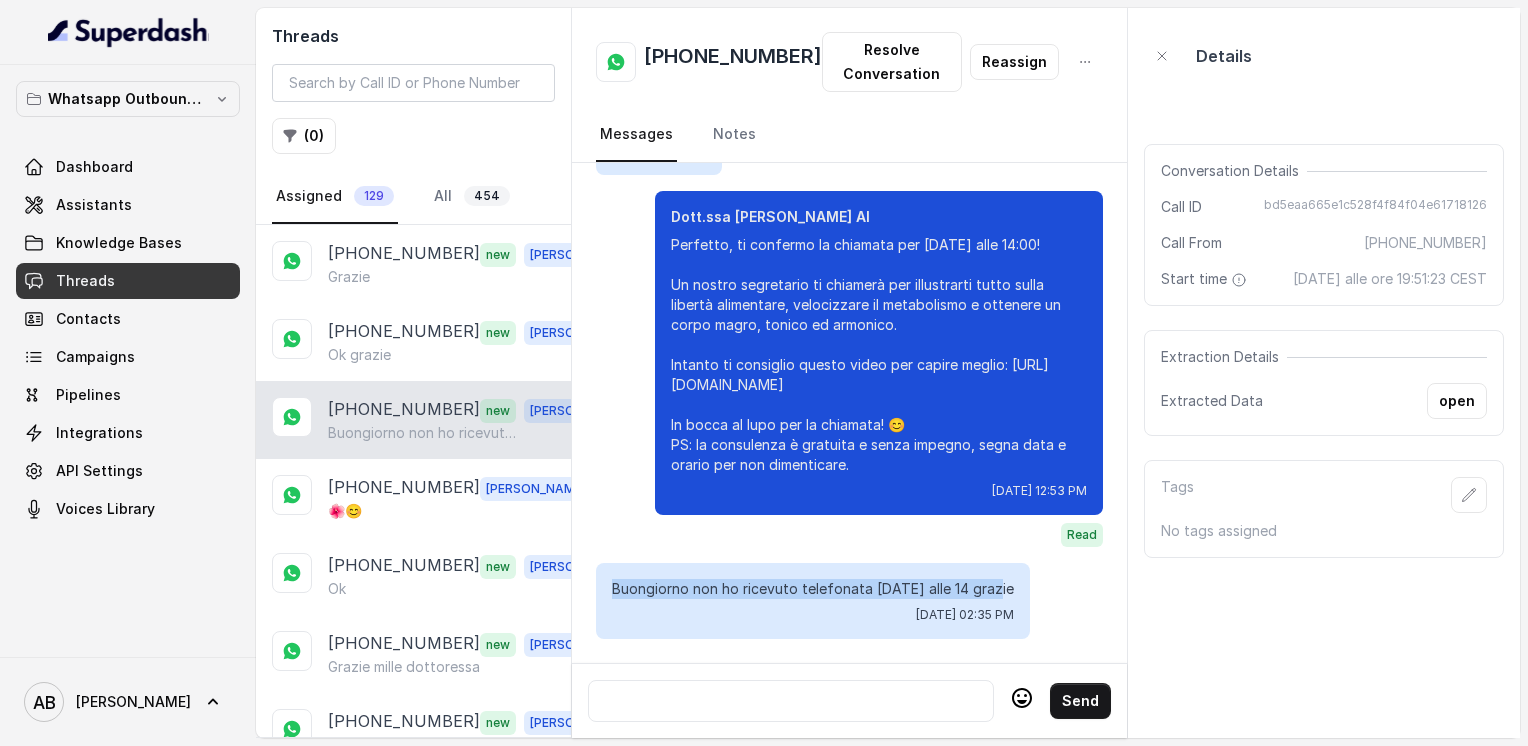 drag, startPoint x: 610, startPoint y: 572, endPoint x: 994, endPoint y: 571, distance: 384.0013 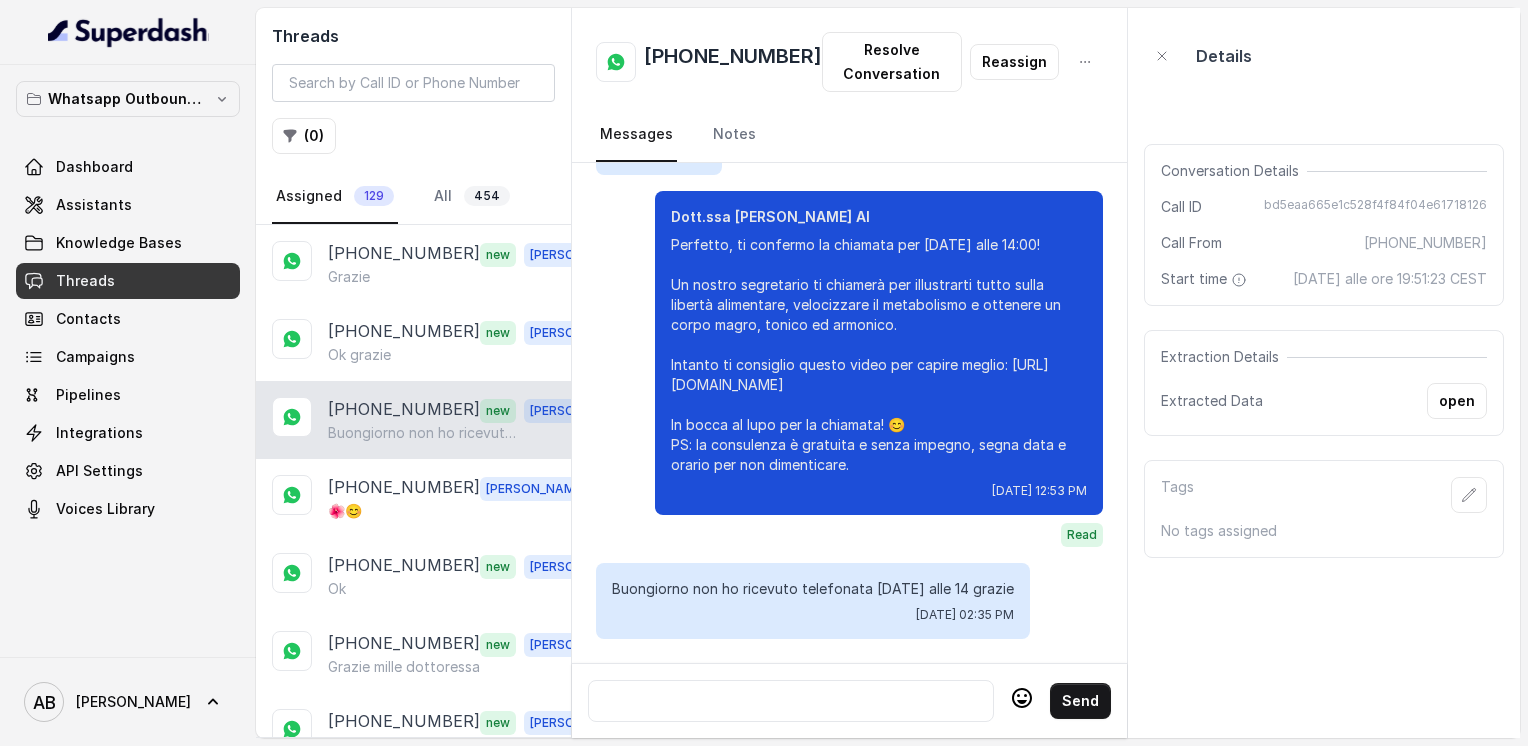 drag, startPoint x: 915, startPoint y: 582, endPoint x: 708, endPoint y: 603, distance: 208.06248 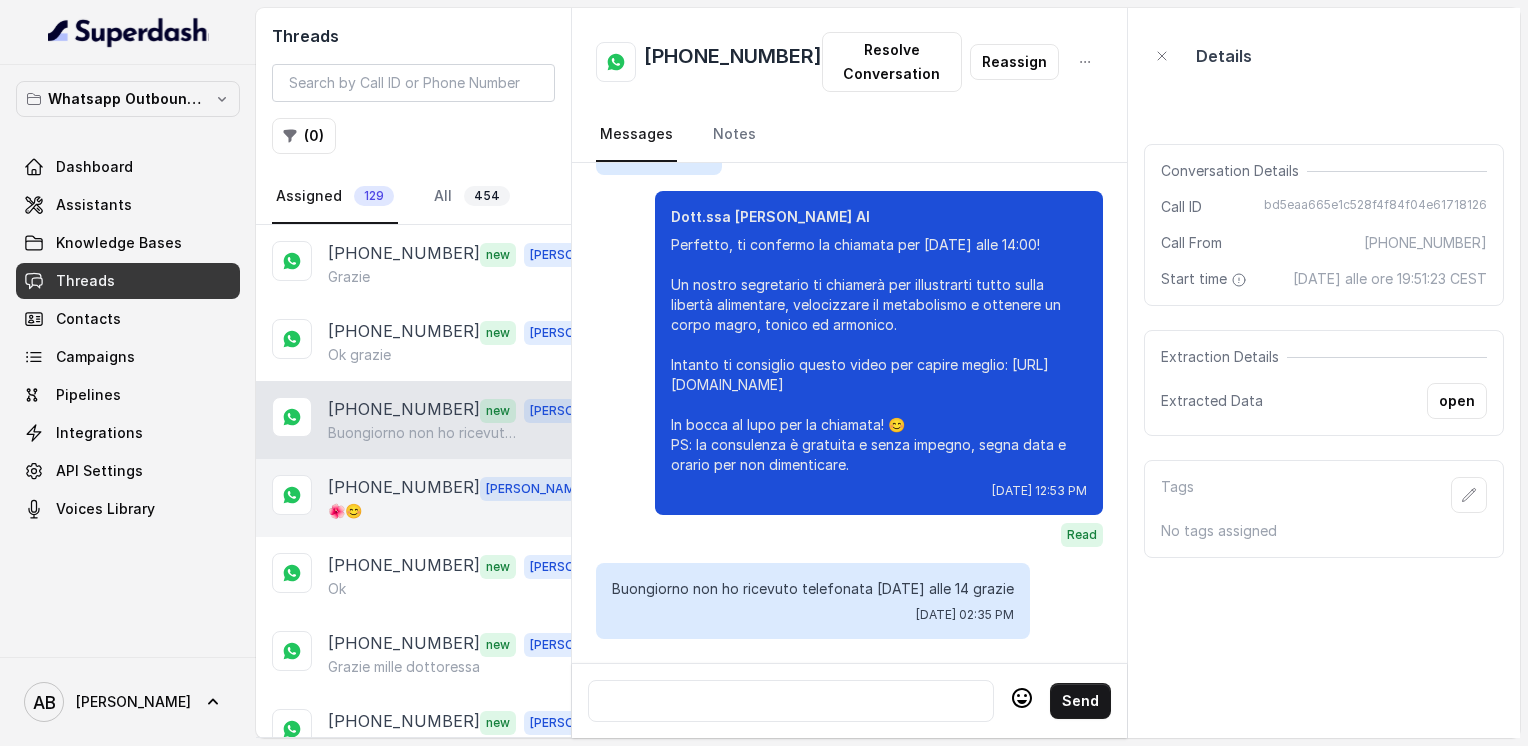 click on "[PHONE_NUMBER]" at bounding box center [404, 488] 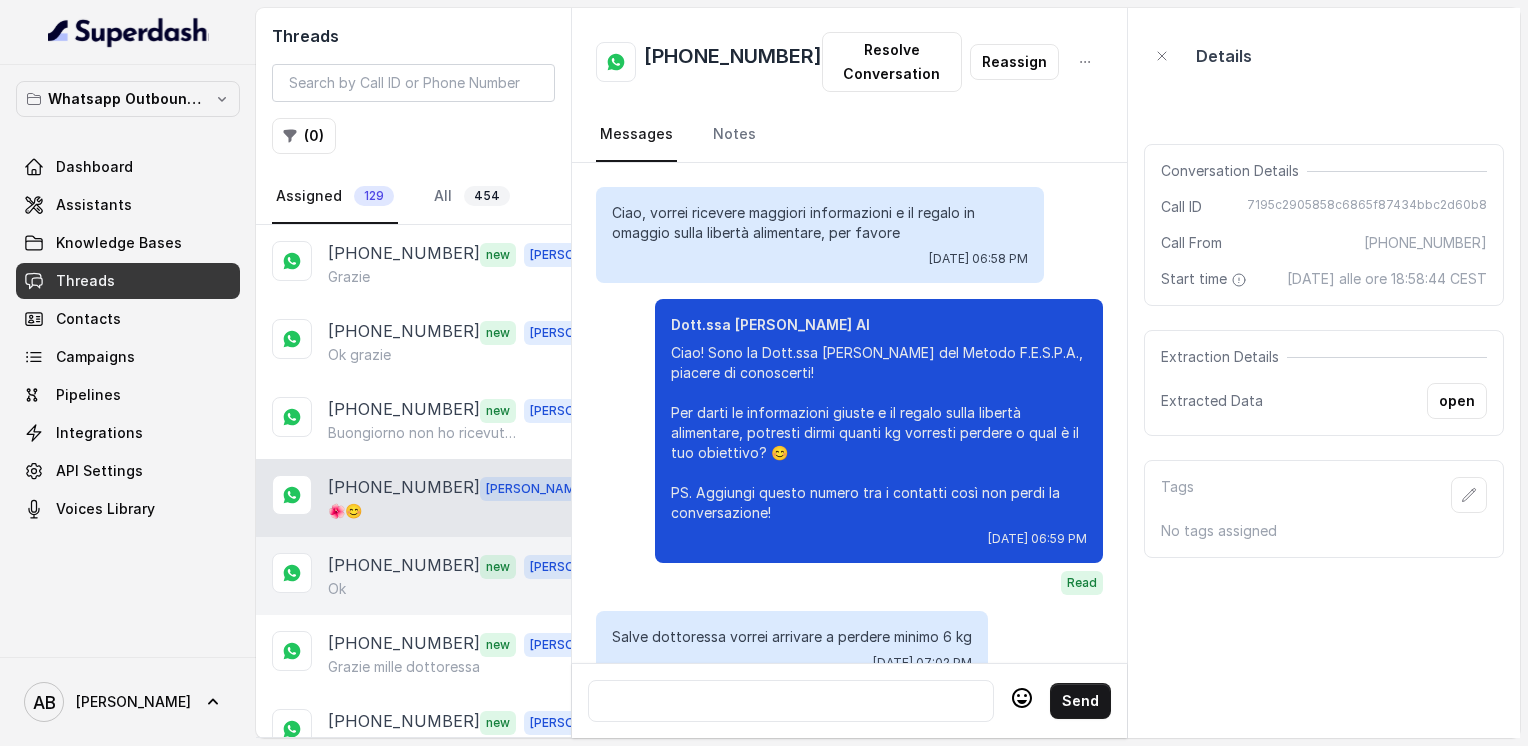 scroll, scrollTop: 4140, scrollLeft: 0, axis: vertical 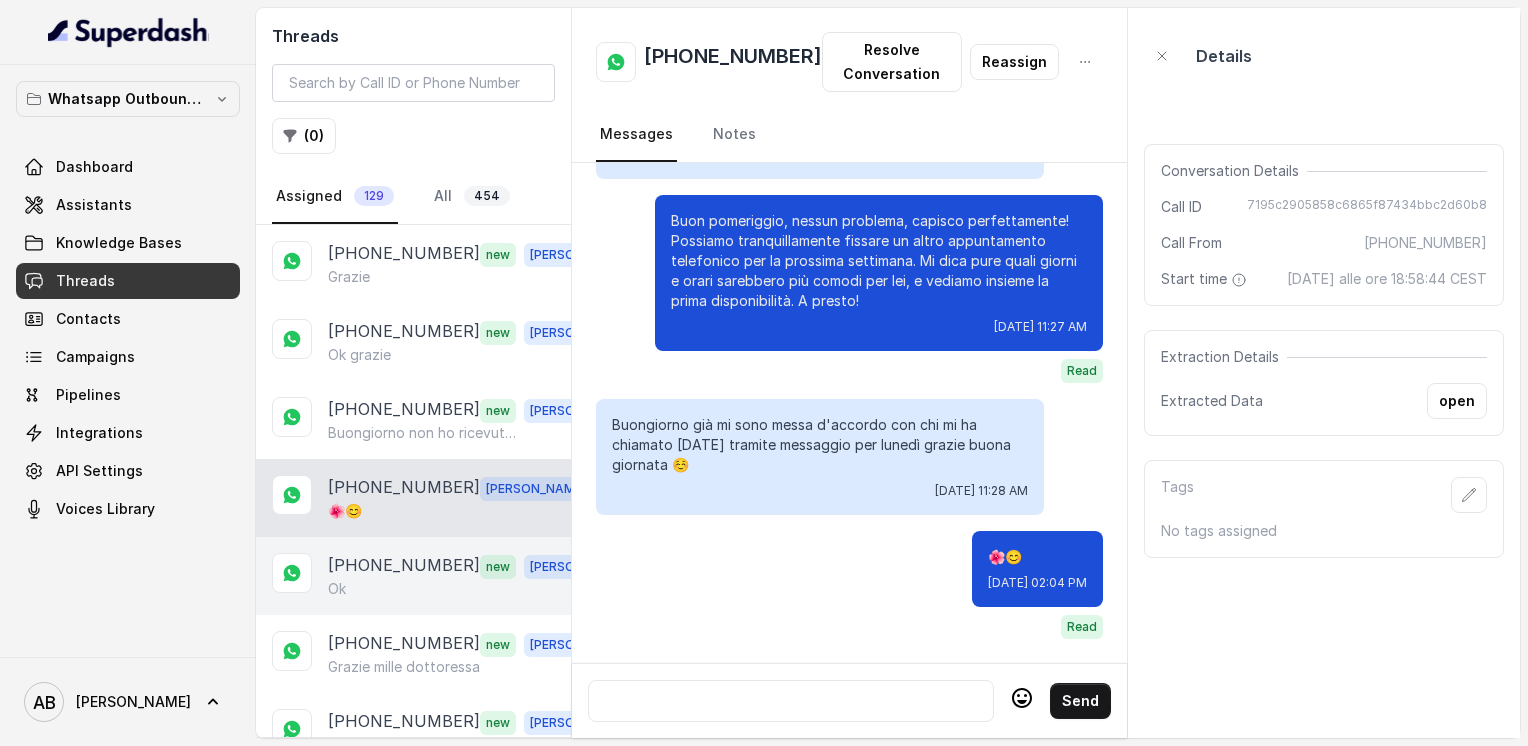 click on "Ok" at bounding box center (469, 589) 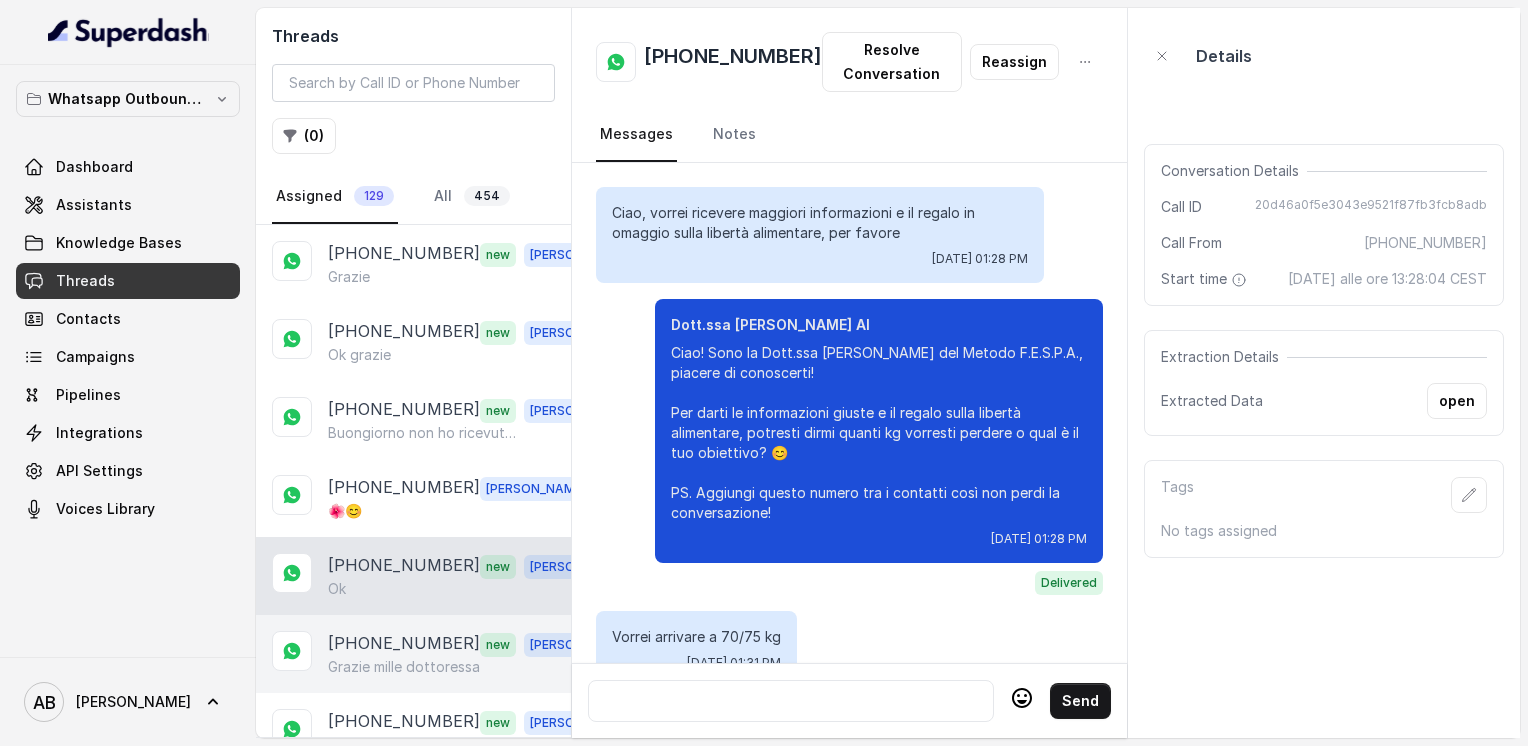scroll, scrollTop: 3056, scrollLeft: 0, axis: vertical 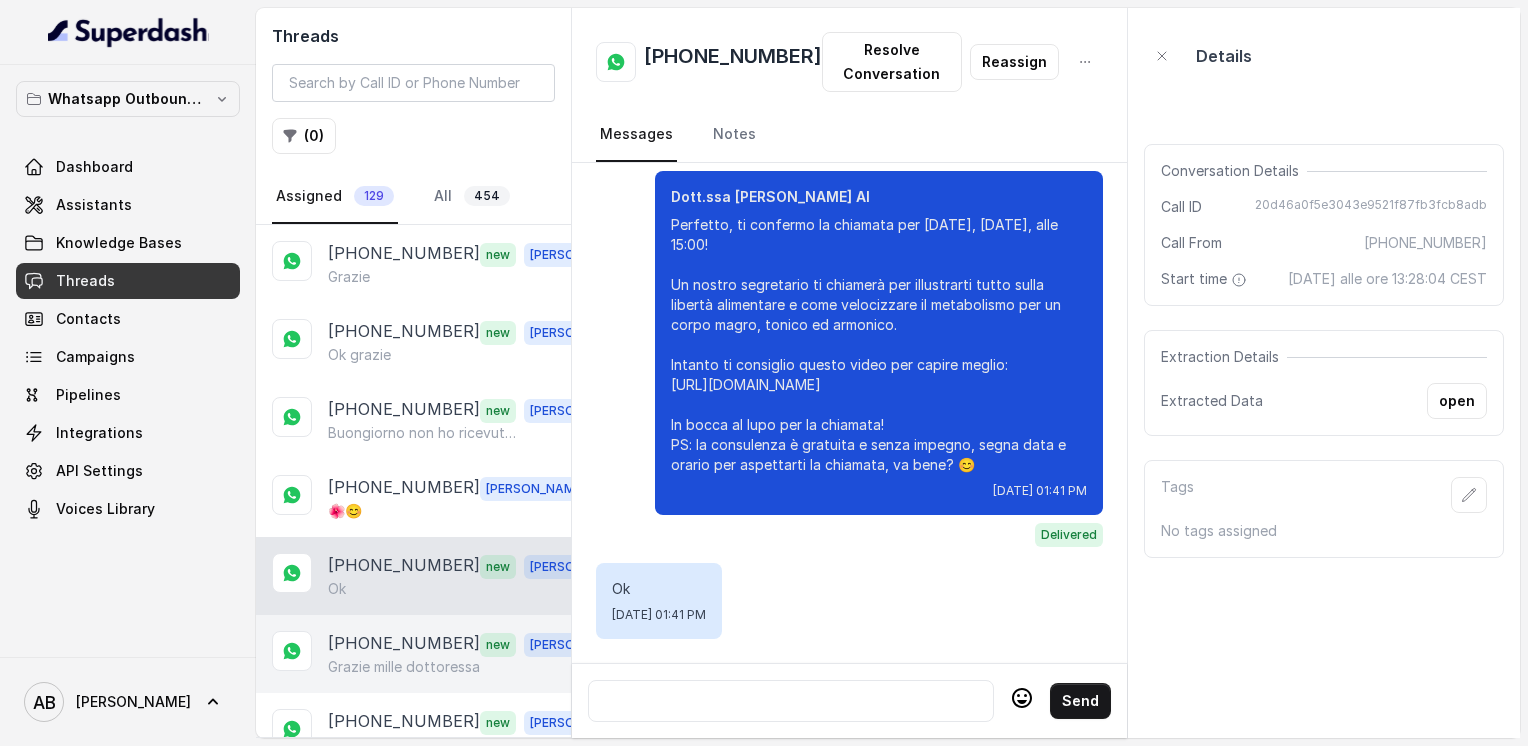 click on "Grazie mille dottoressa" at bounding box center (404, 667) 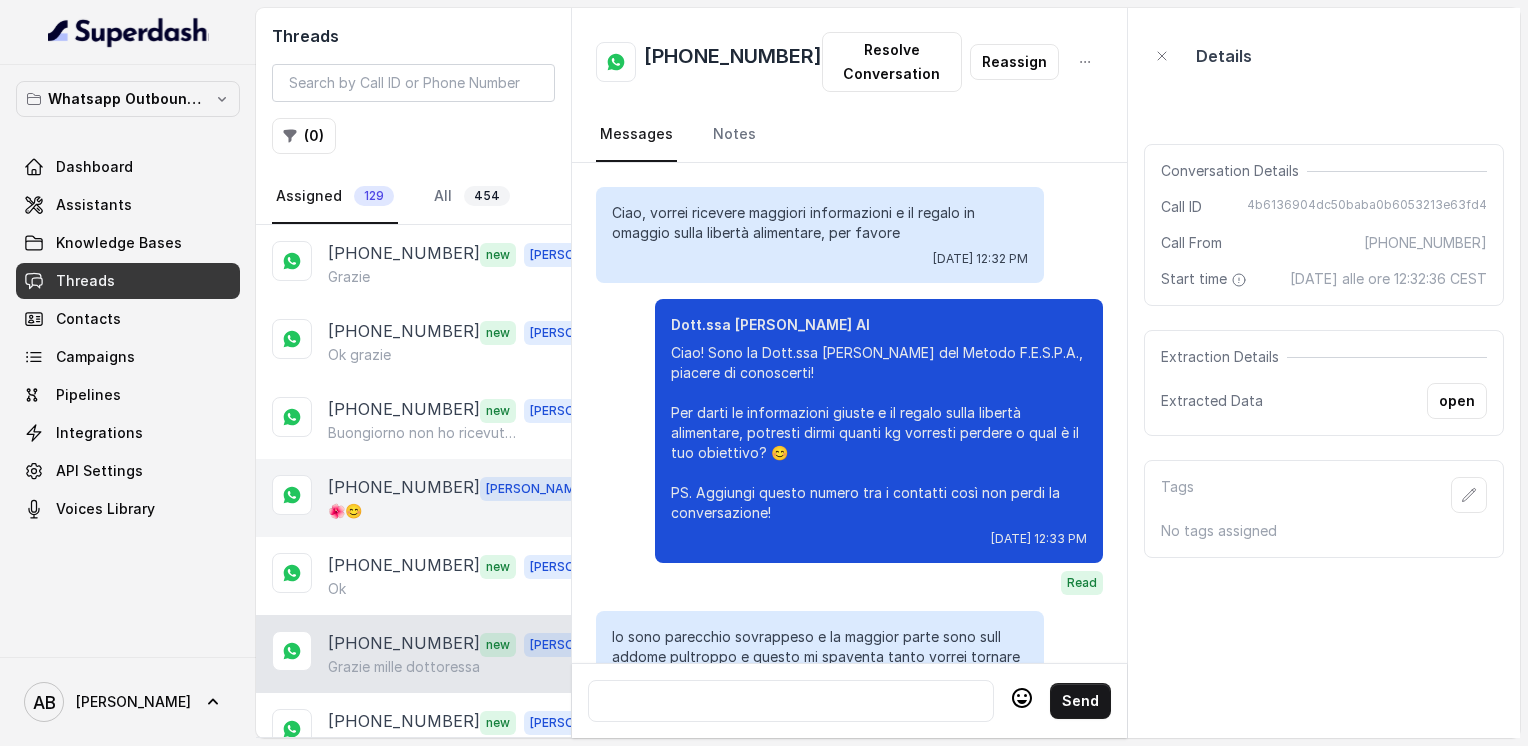 scroll, scrollTop: 2780, scrollLeft: 0, axis: vertical 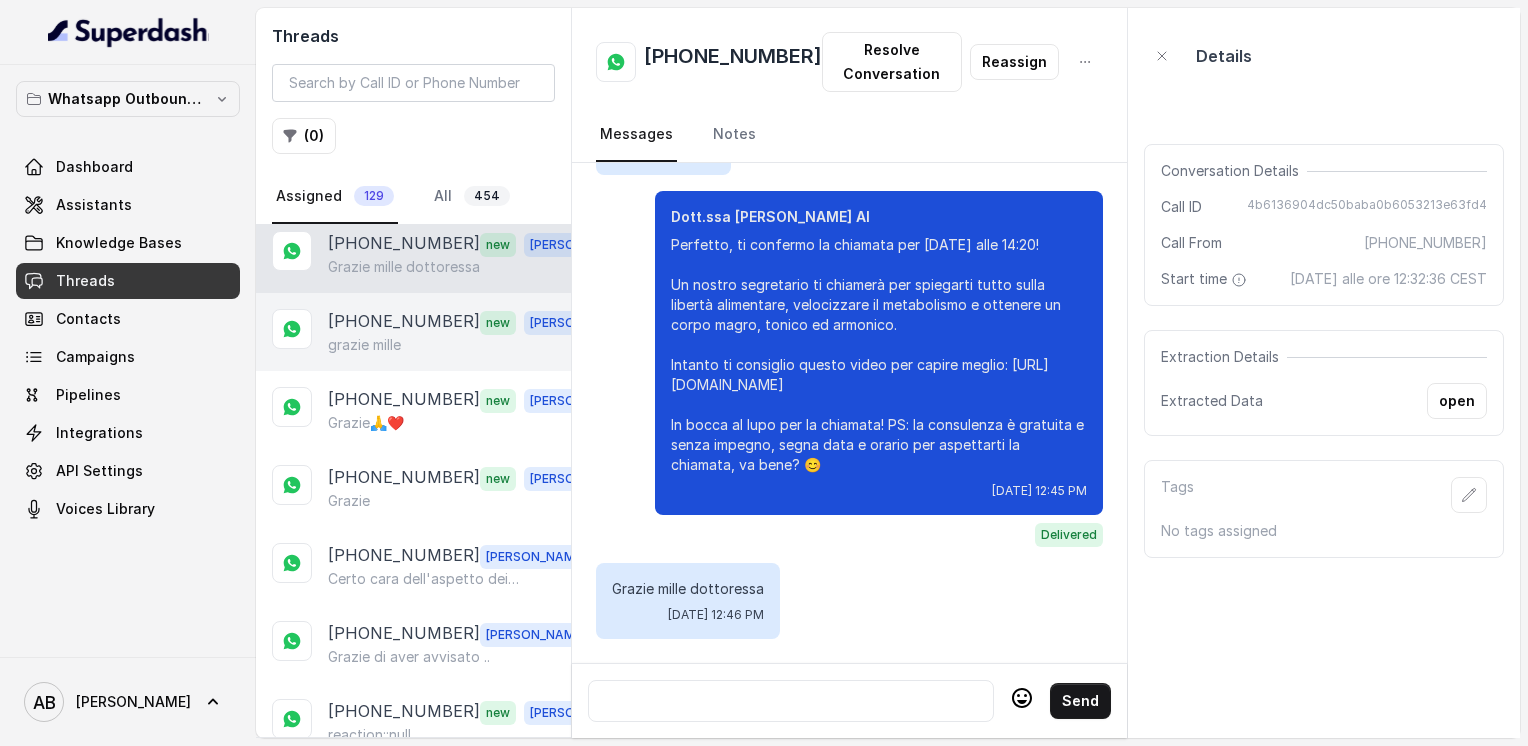 click on "+393512501546   new Alessandro grazie mille" at bounding box center [413, 332] 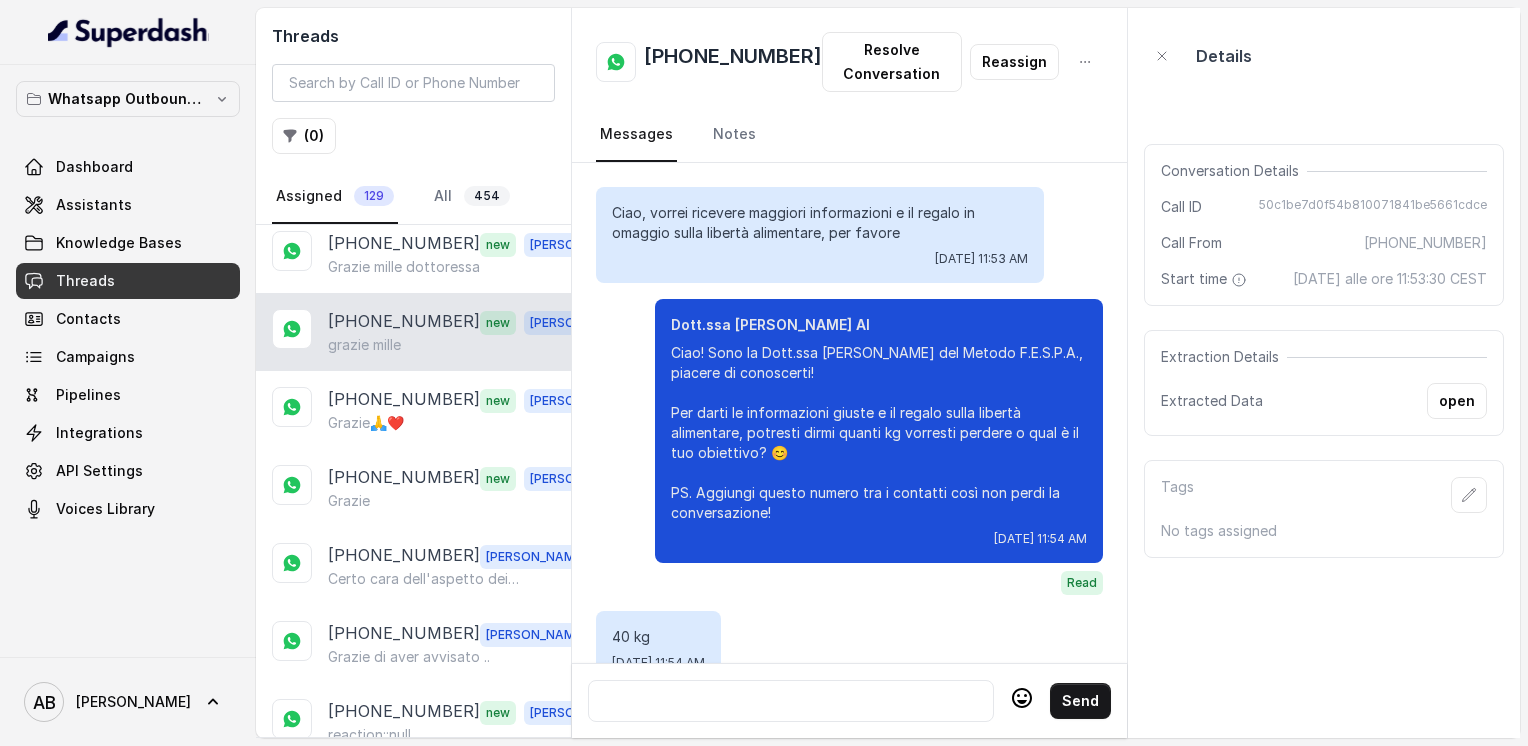 scroll, scrollTop: 2288, scrollLeft: 0, axis: vertical 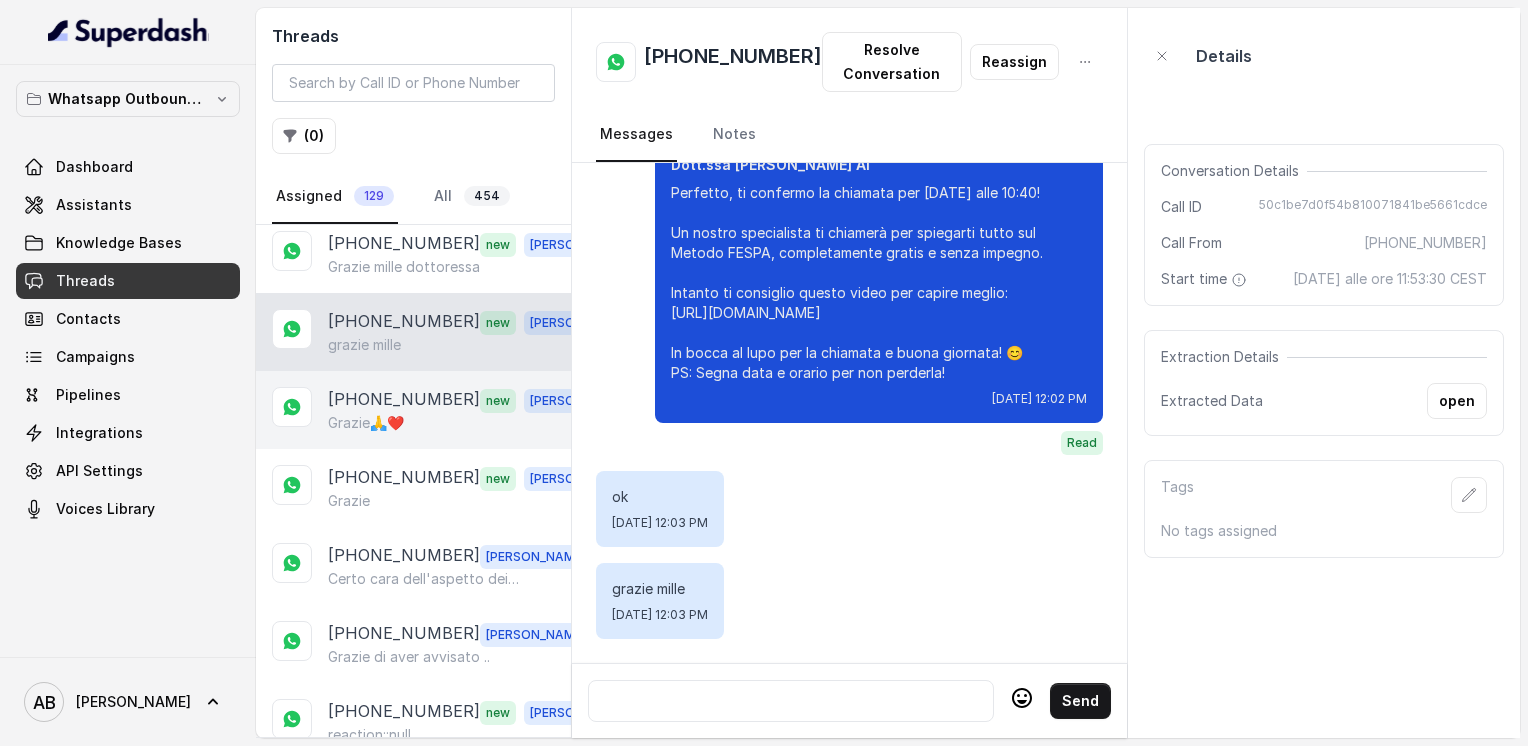 click on "Grazie🙏❤️" at bounding box center [366, 423] 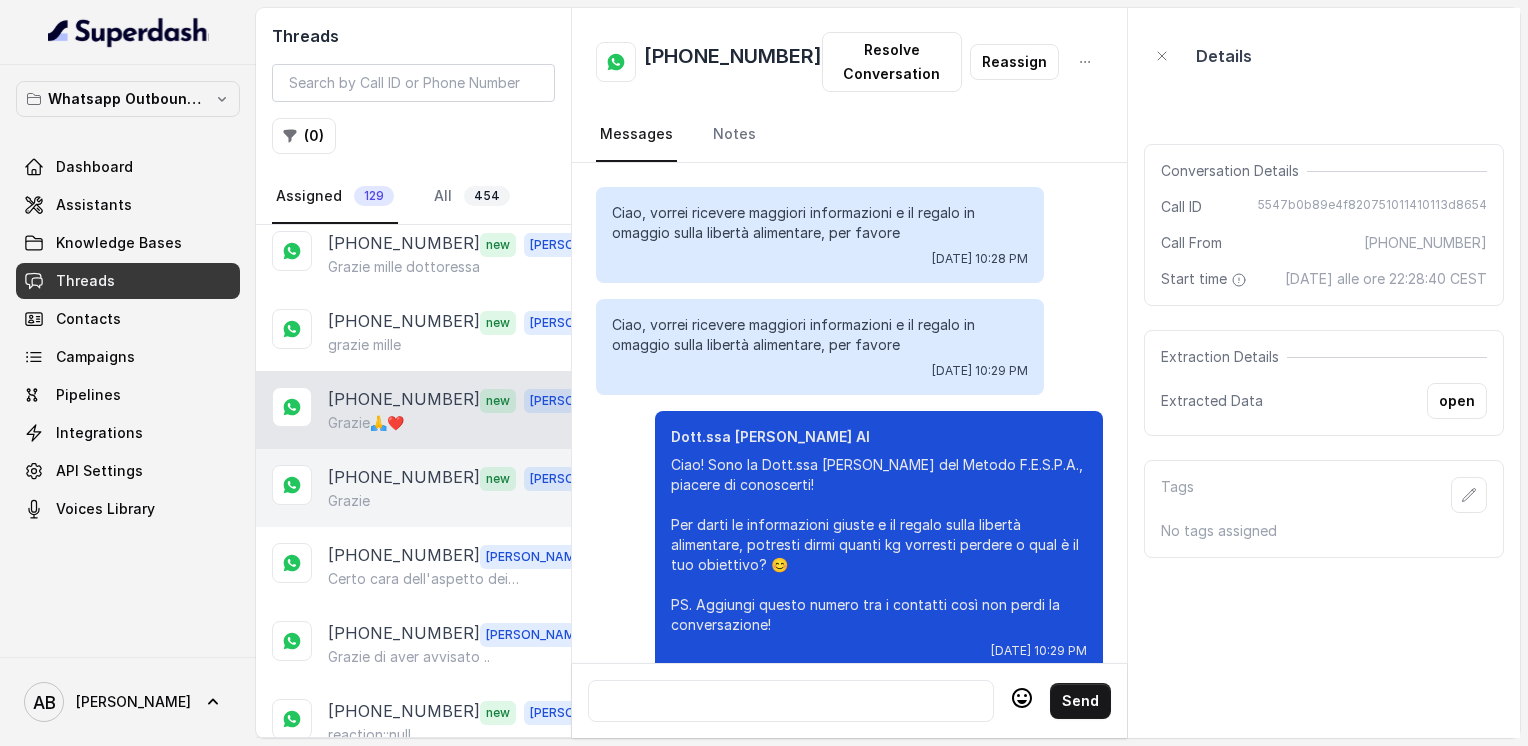 scroll, scrollTop: 3024, scrollLeft: 0, axis: vertical 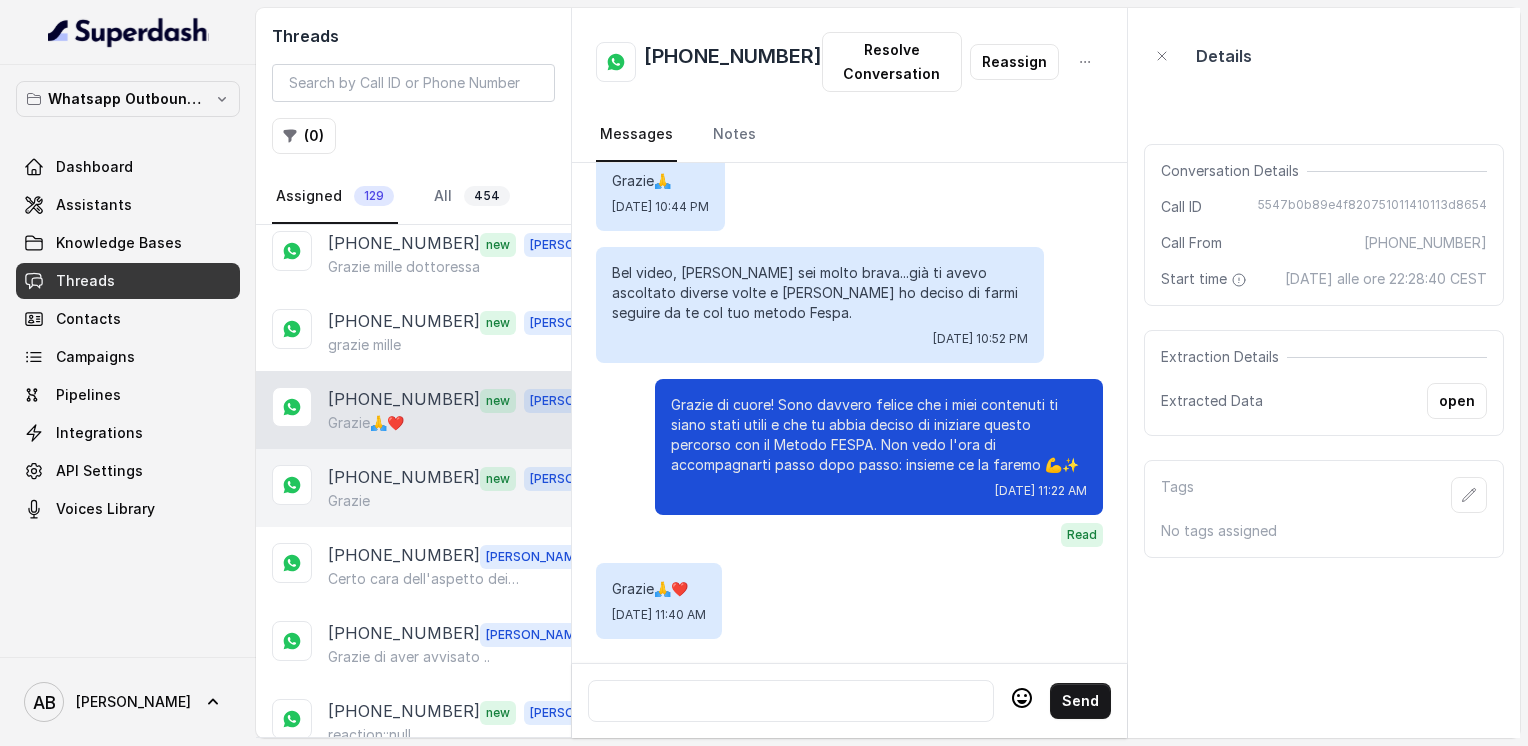 click on "[PHONE_NUMBER]" at bounding box center (404, 478) 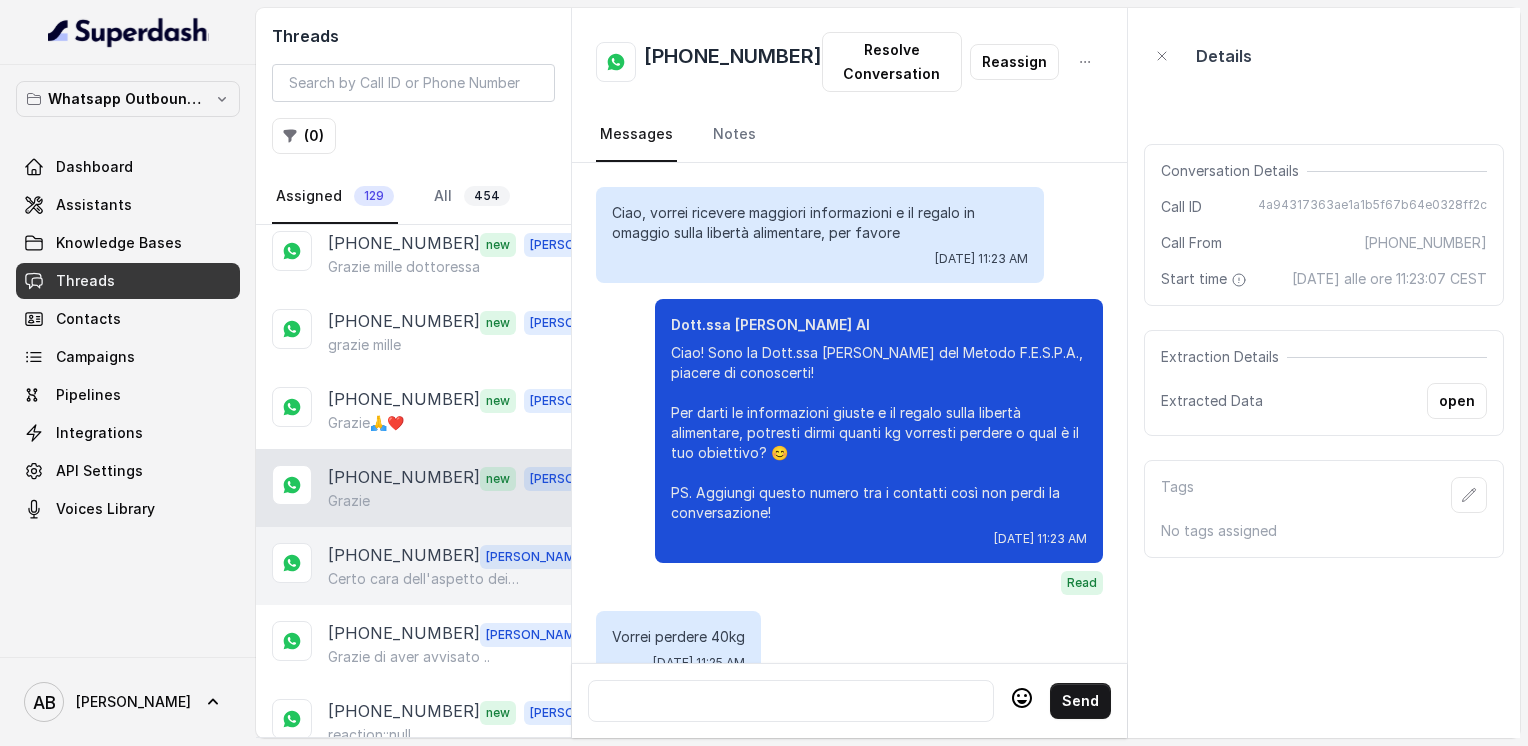 click on "+393477207068   Alessandro Certo cara dell'aspetto dei costi ne parleremo in chiamata 😊" at bounding box center [413, 566] 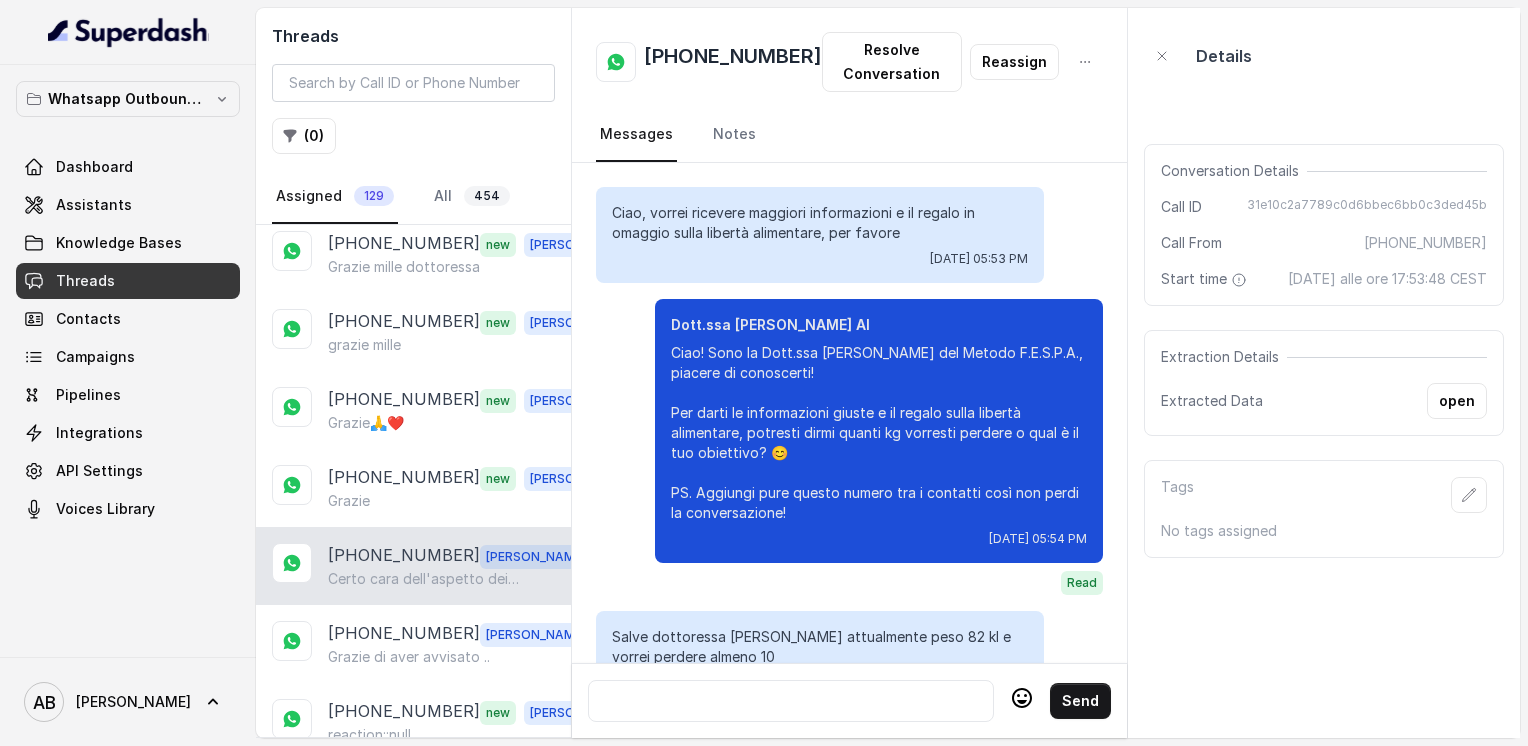 scroll, scrollTop: 2248, scrollLeft: 0, axis: vertical 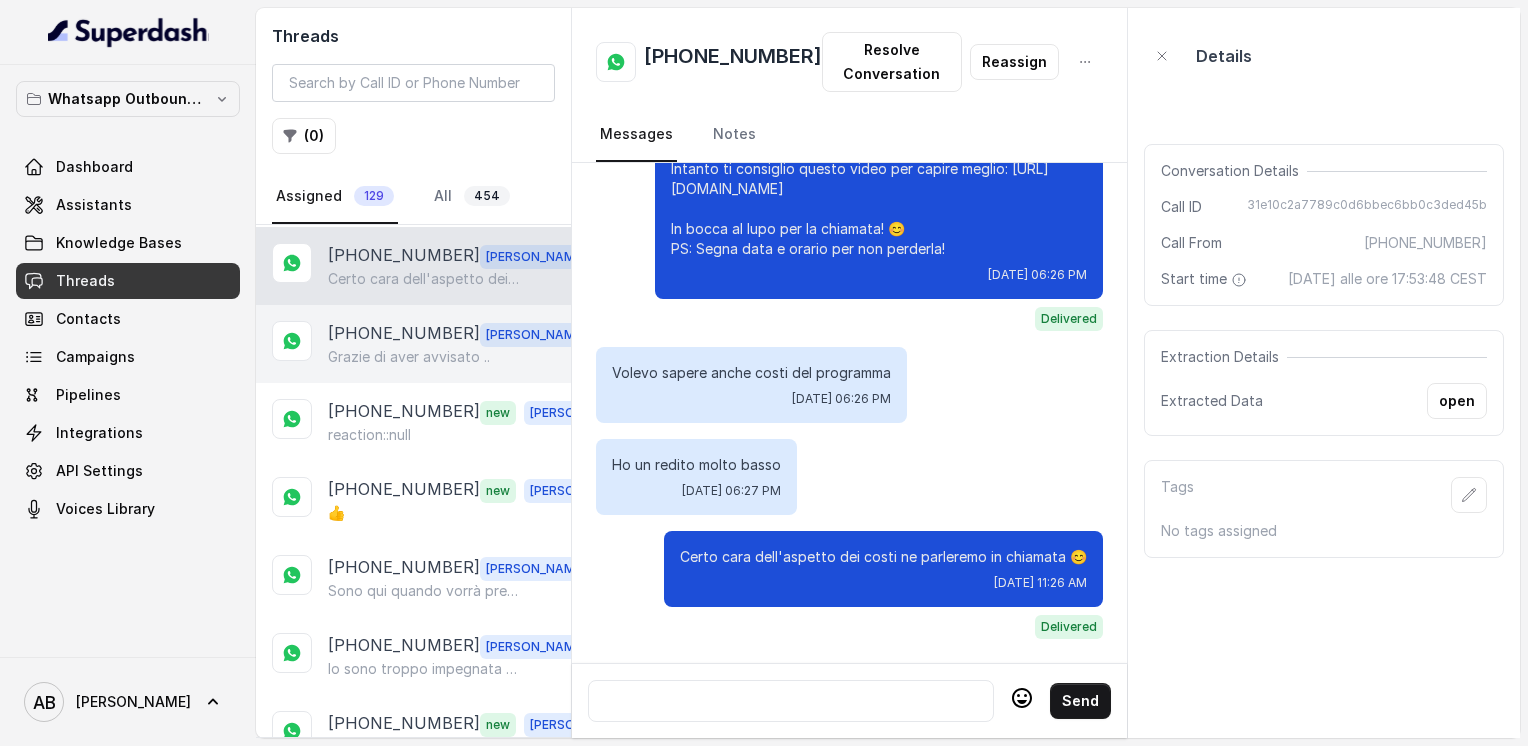 click on "Grazie di aver avvisato .." at bounding box center [409, 357] 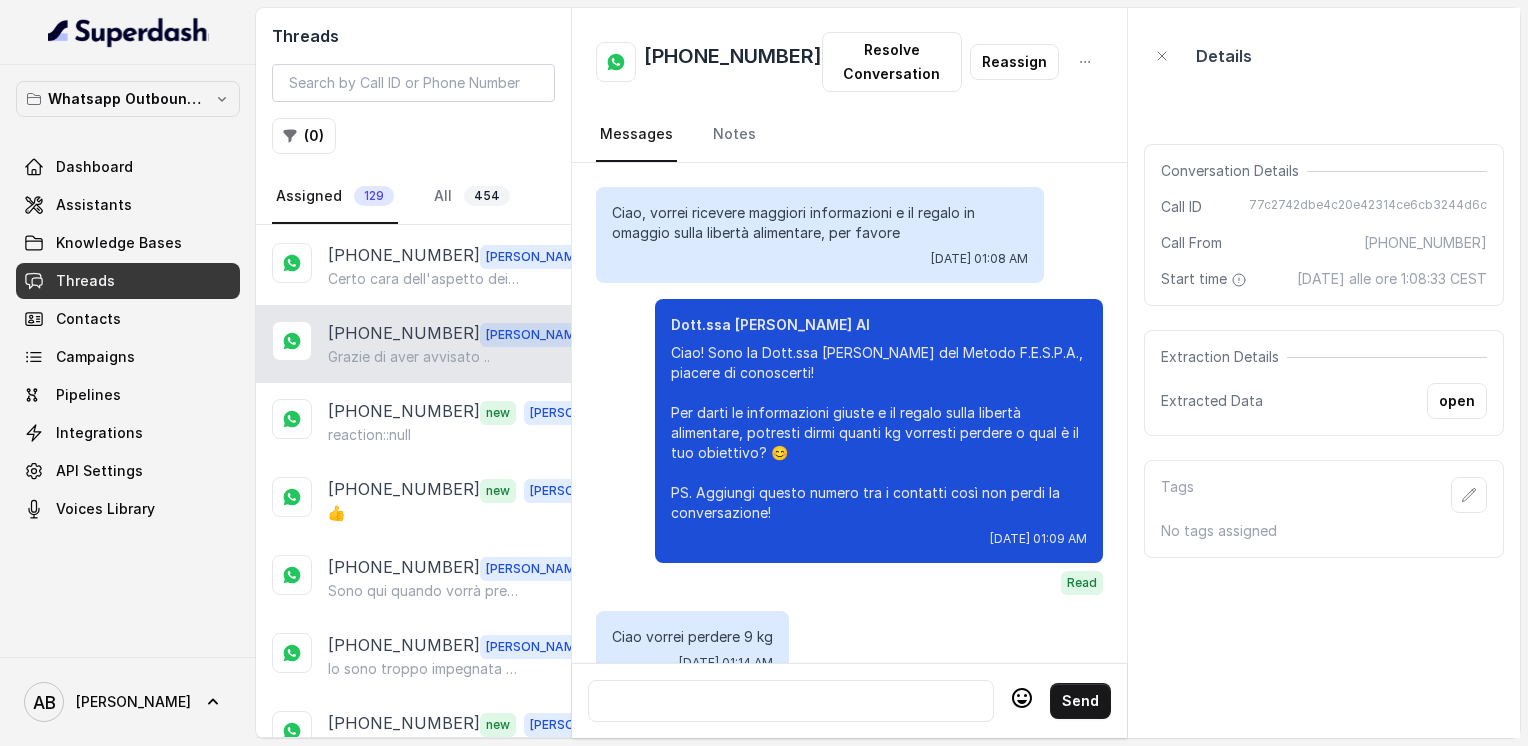 scroll, scrollTop: 2928, scrollLeft: 0, axis: vertical 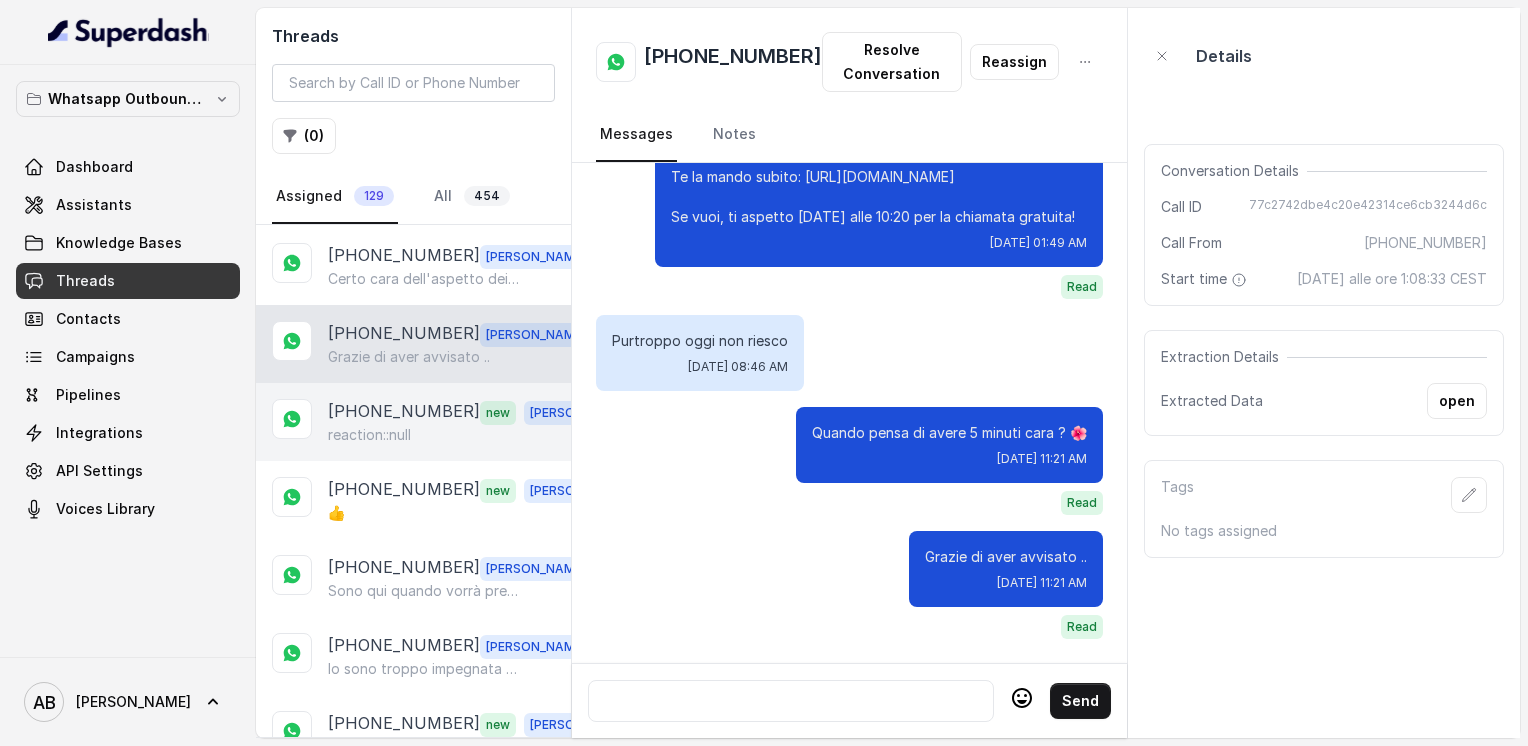 click on "reaction::null" at bounding box center (369, 435) 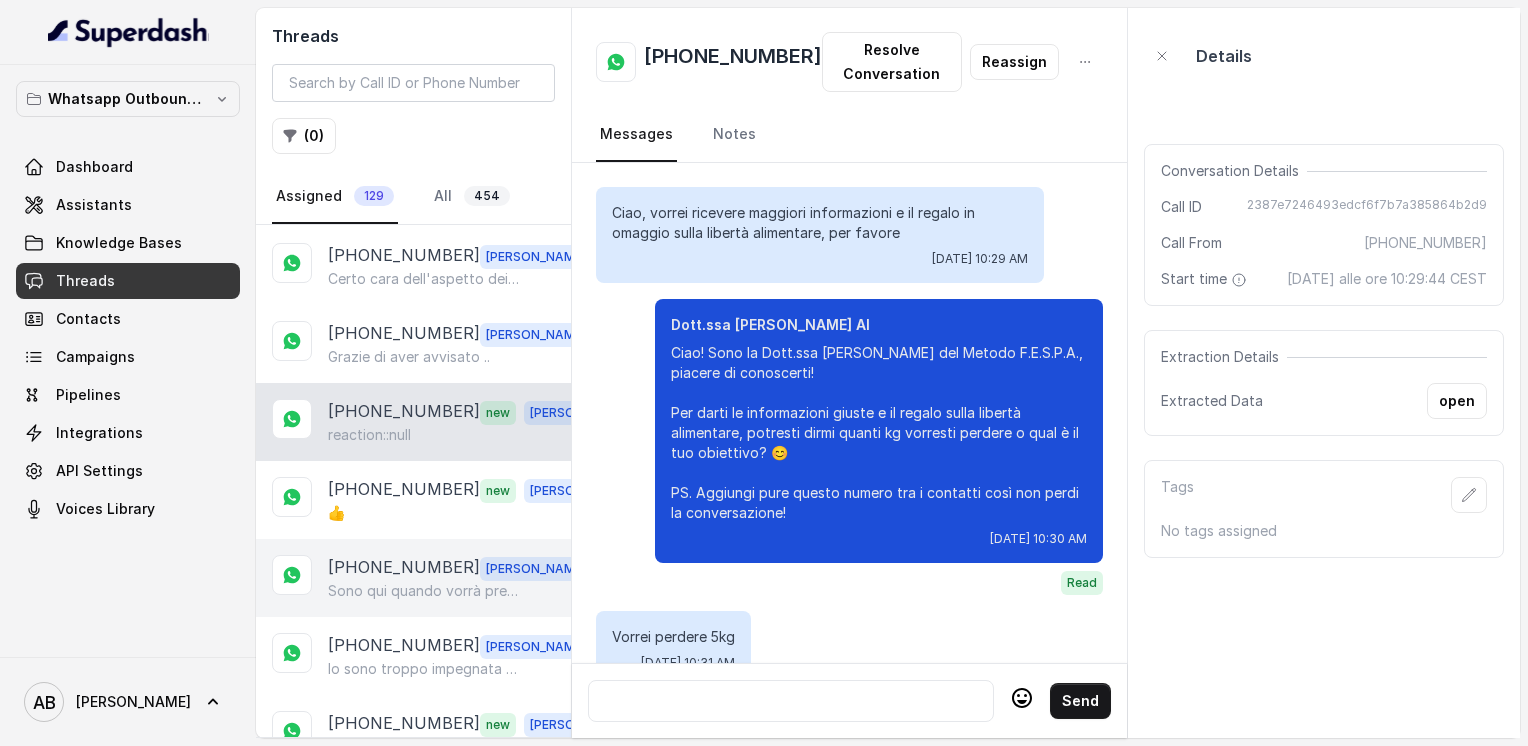 scroll, scrollTop: 2012, scrollLeft: 0, axis: vertical 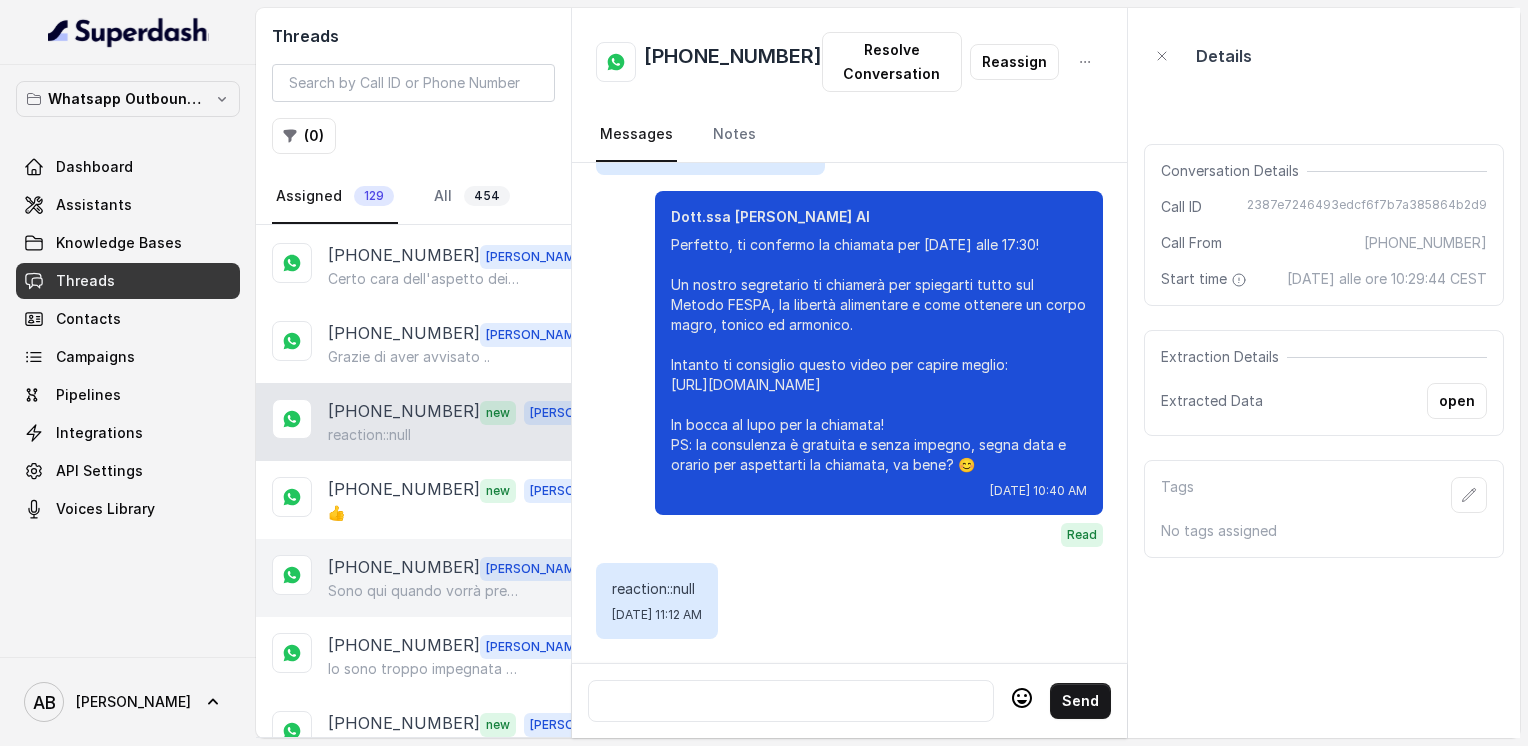 click on "Sono qui quando vorrà prendersi cura di se 🌺" at bounding box center [424, 591] 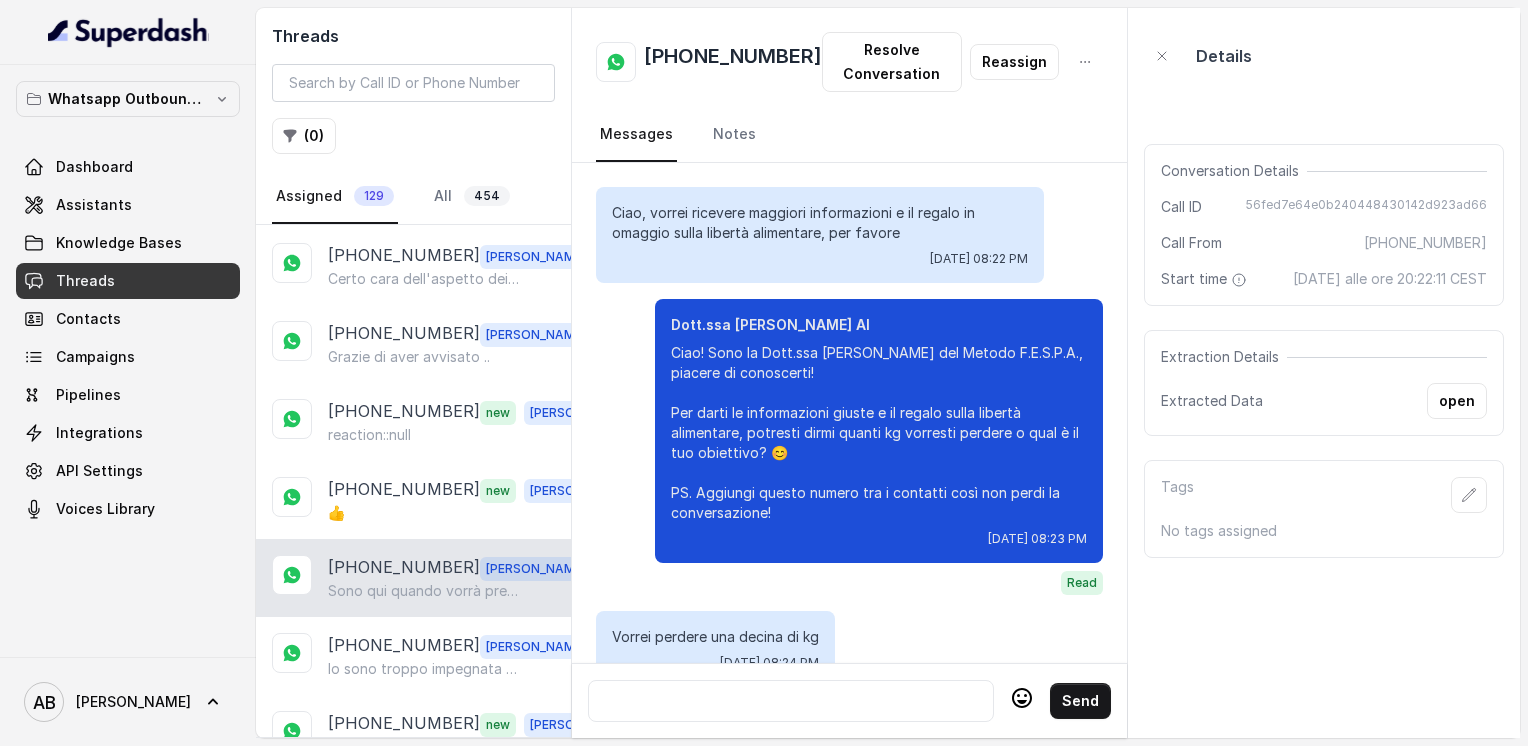 scroll, scrollTop: 2888, scrollLeft: 0, axis: vertical 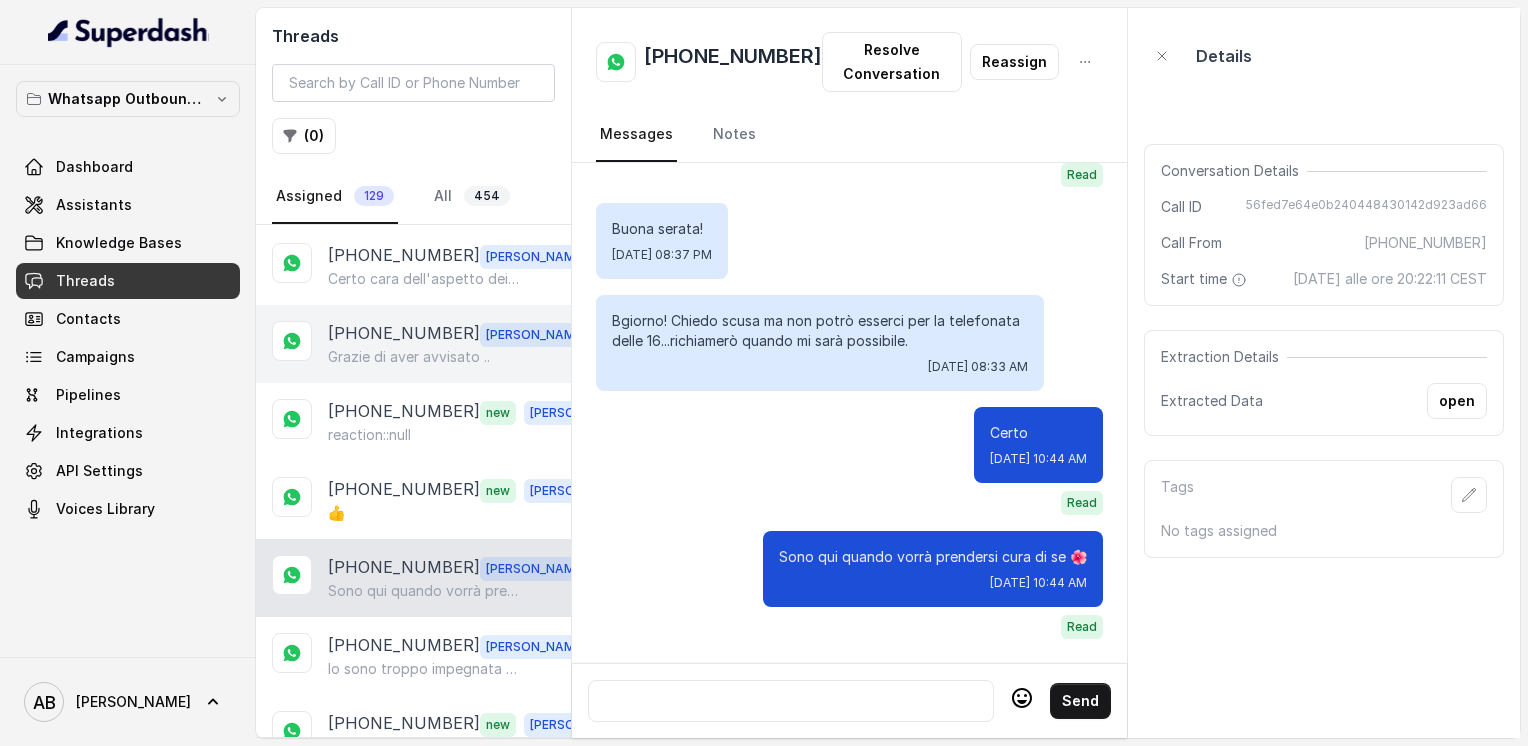 click on "[PHONE_NUMBER]" at bounding box center [404, 334] 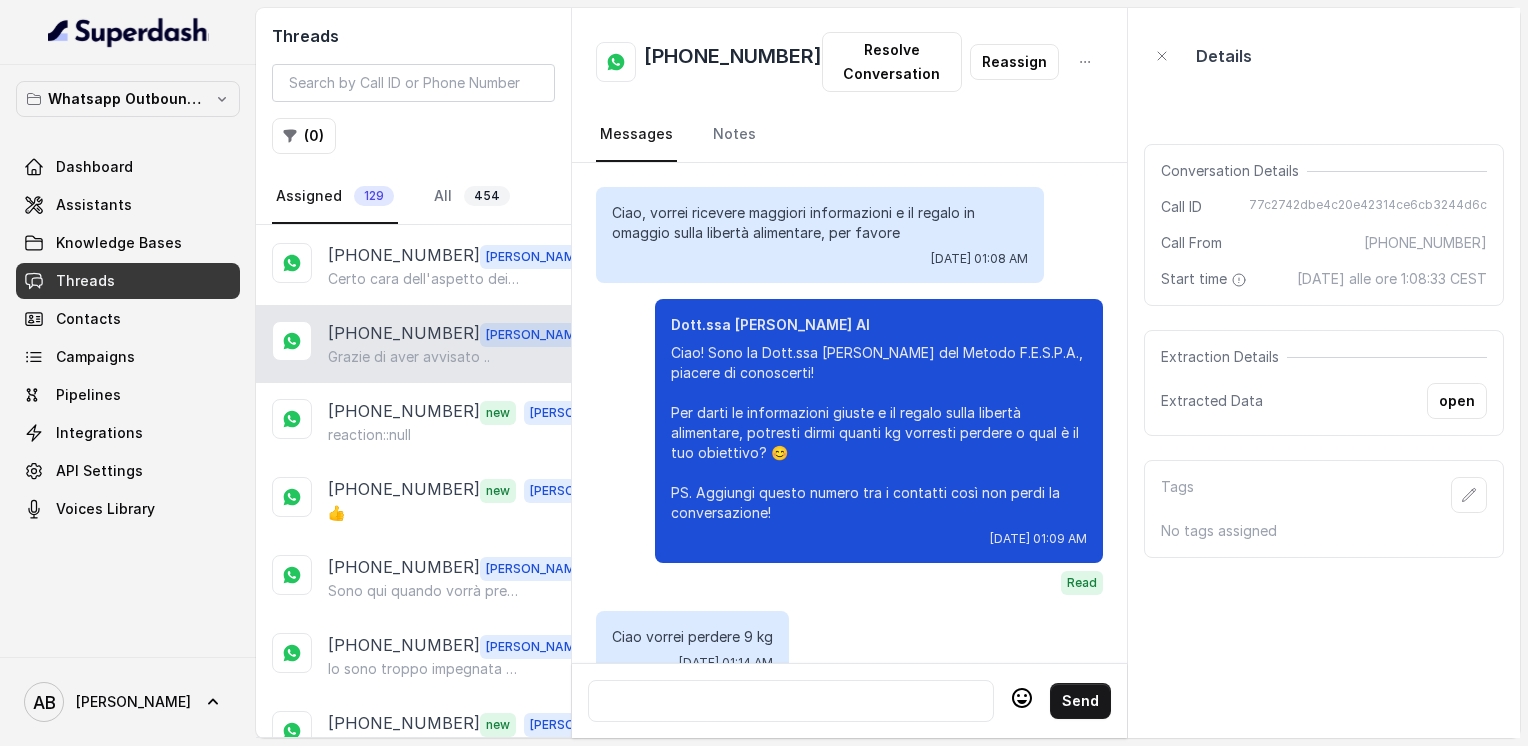 scroll, scrollTop: 2928, scrollLeft: 0, axis: vertical 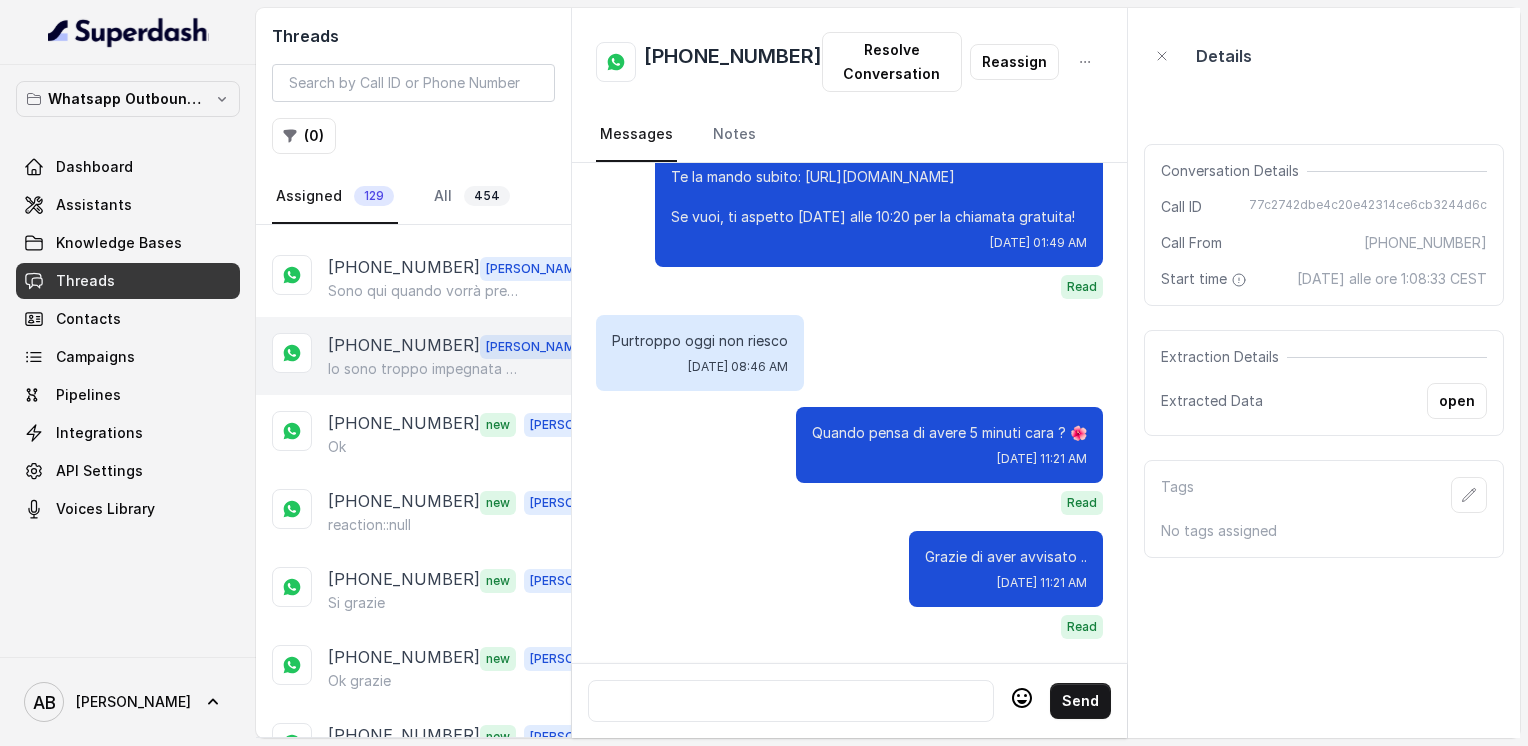 click on "+393889906925   Alessandro Io sono troppo impegnata nel seguire cara e creare percorsi ma in futuro all'interno del nostro Metodo può capitare di essere insieme a lezione 🌺" at bounding box center [413, 356] 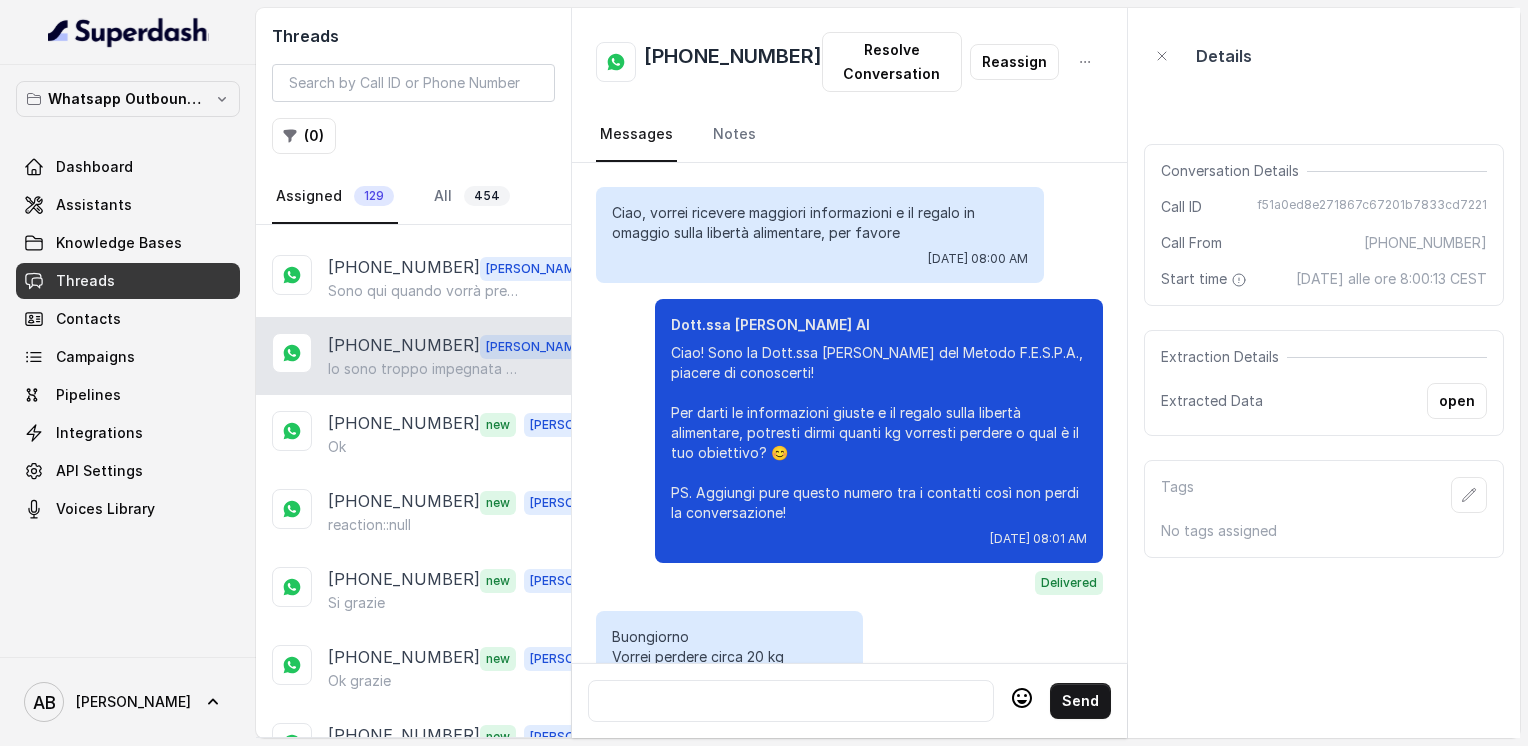scroll, scrollTop: 3356, scrollLeft: 0, axis: vertical 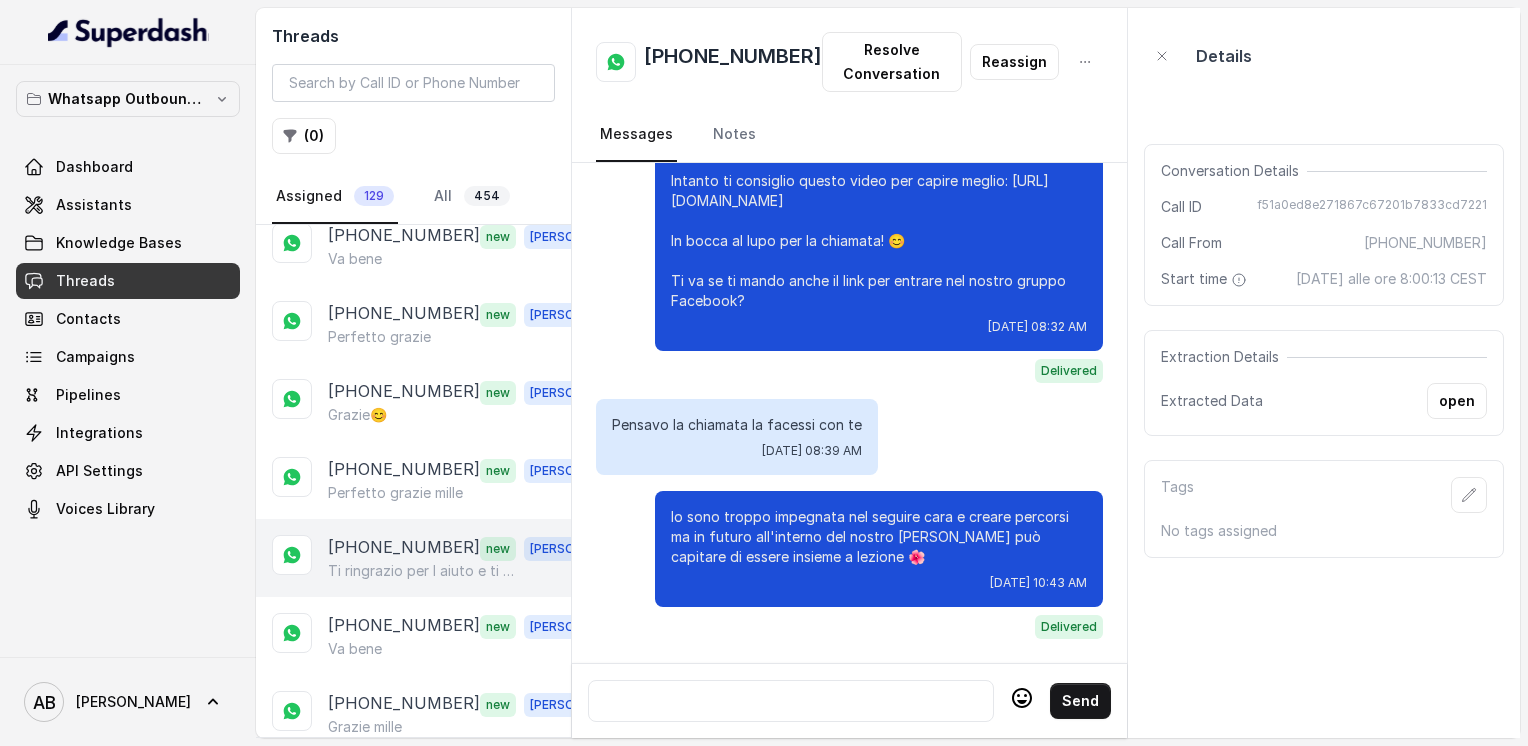 click on "Ti ringrazio per l  aiuto e ti auguro una buona  notte 😘" at bounding box center (424, 571) 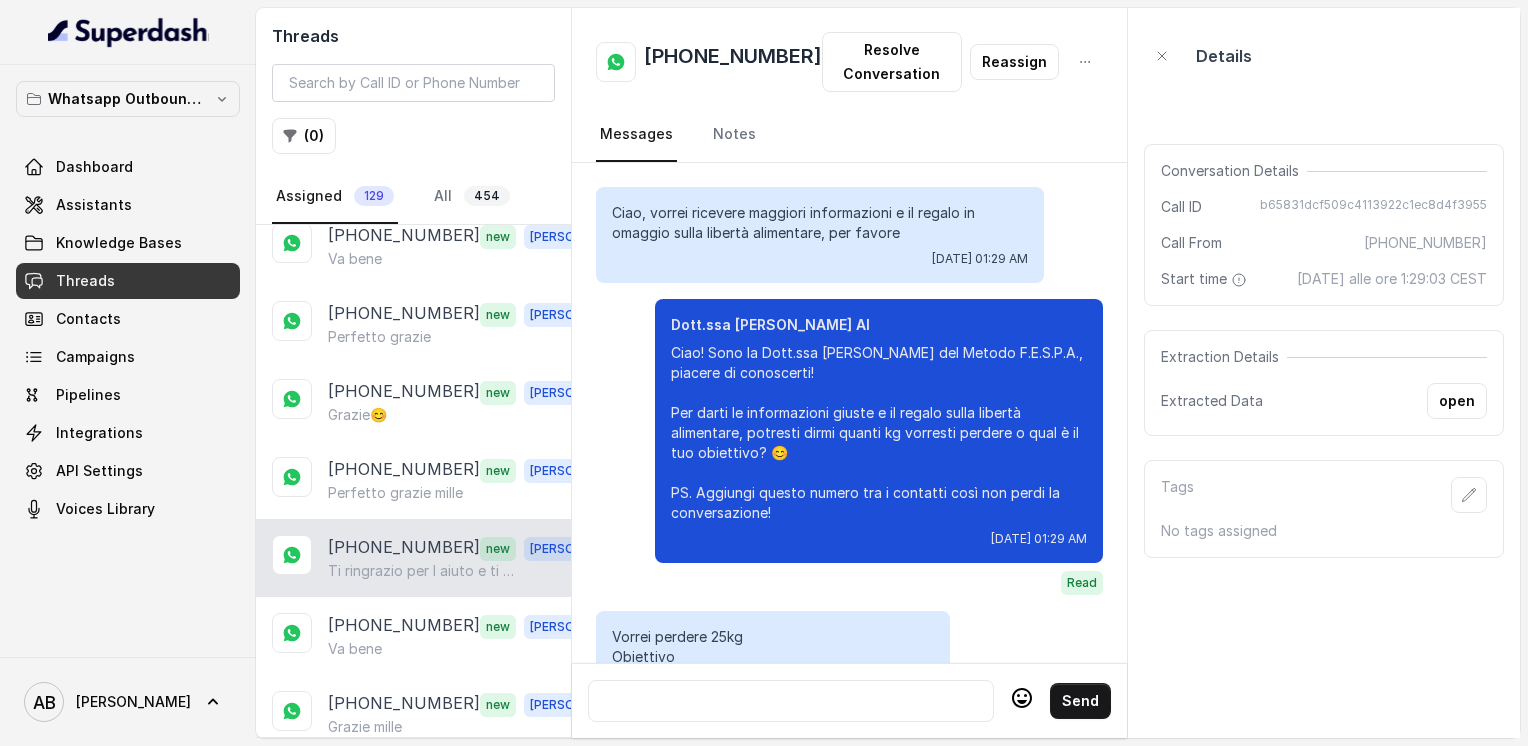 scroll, scrollTop: 5188, scrollLeft: 0, axis: vertical 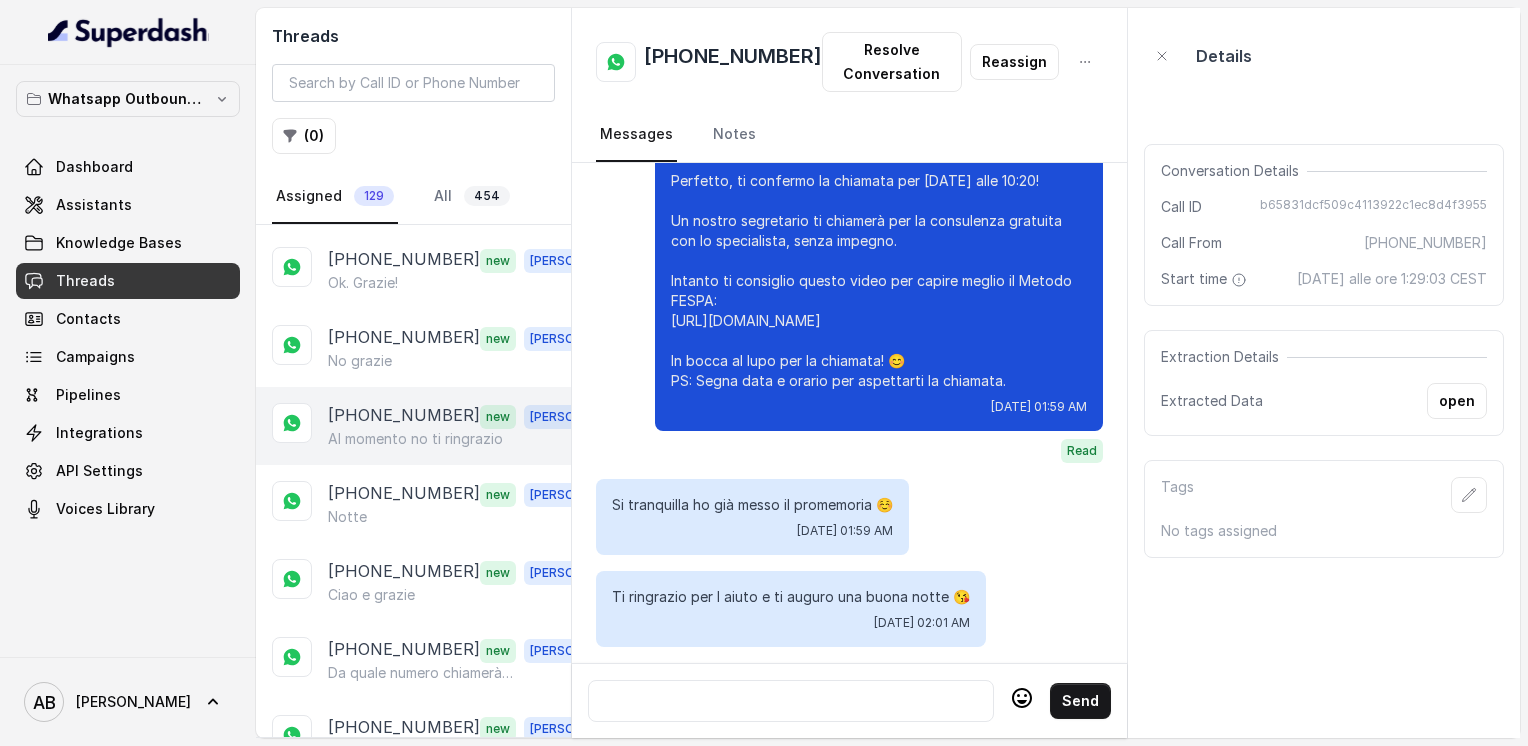 click on "[PHONE_NUMBER]" at bounding box center (404, 416) 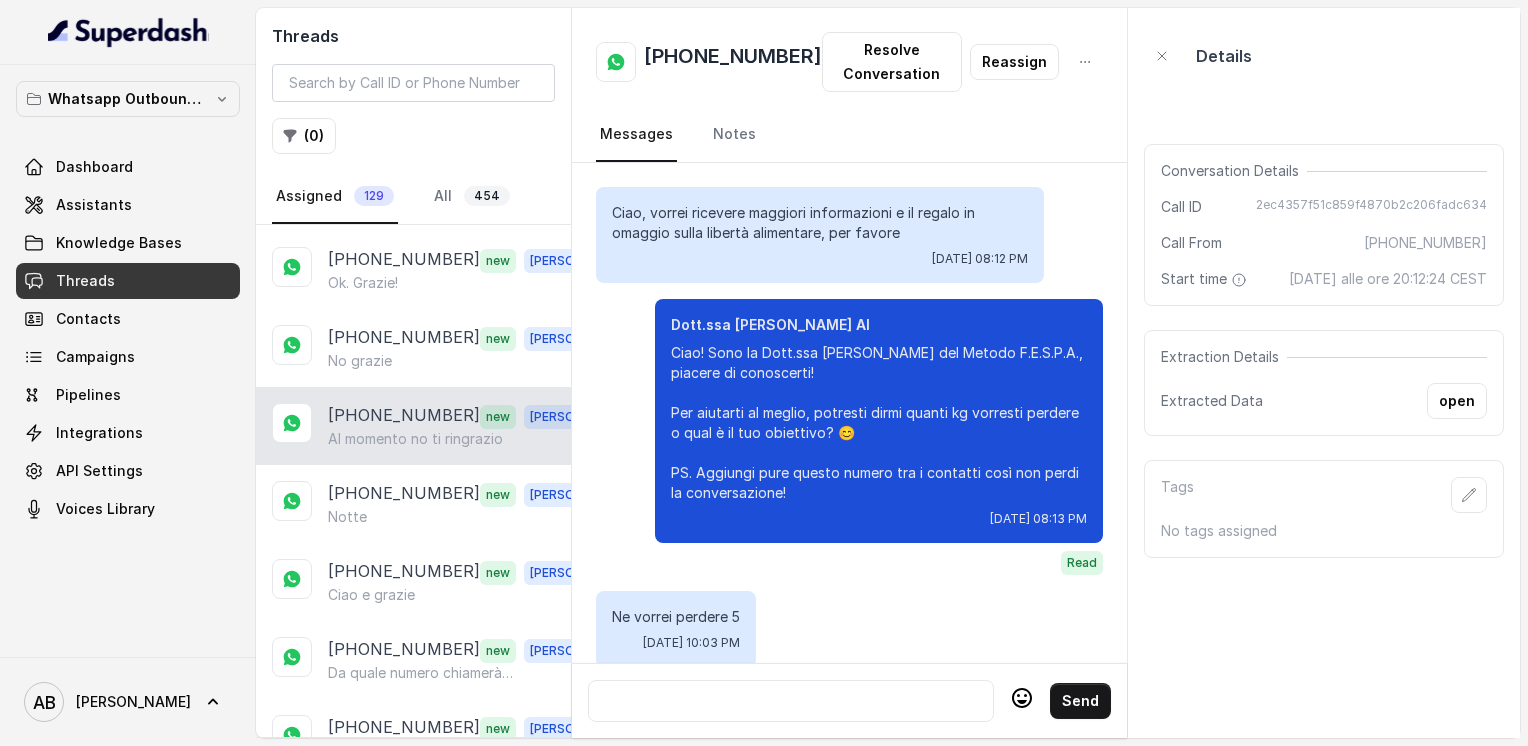scroll, scrollTop: 3044, scrollLeft: 0, axis: vertical 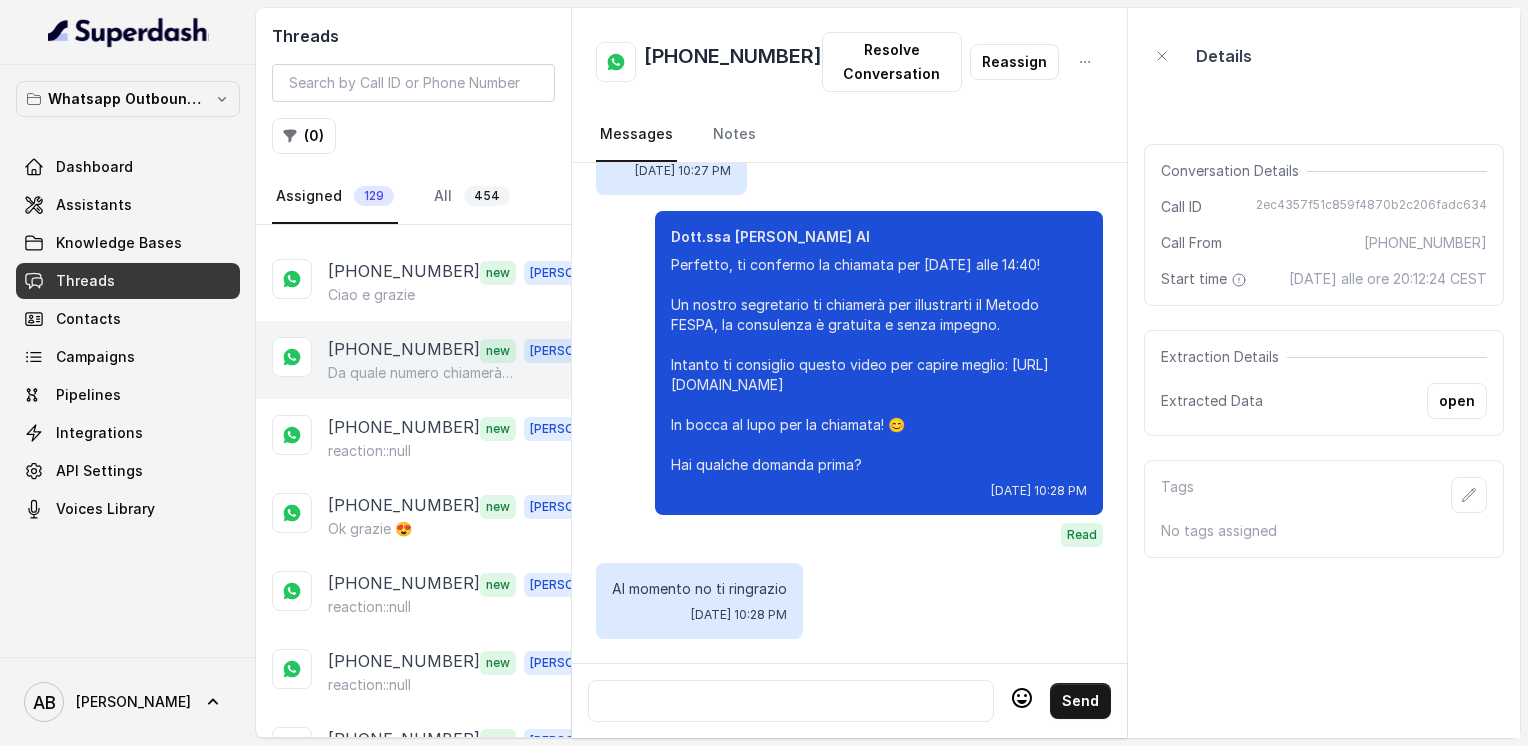 click on "Da quale numero chiamerà?
Normalmente non rispondo a numeri strani" at bounding box center [424, 373] 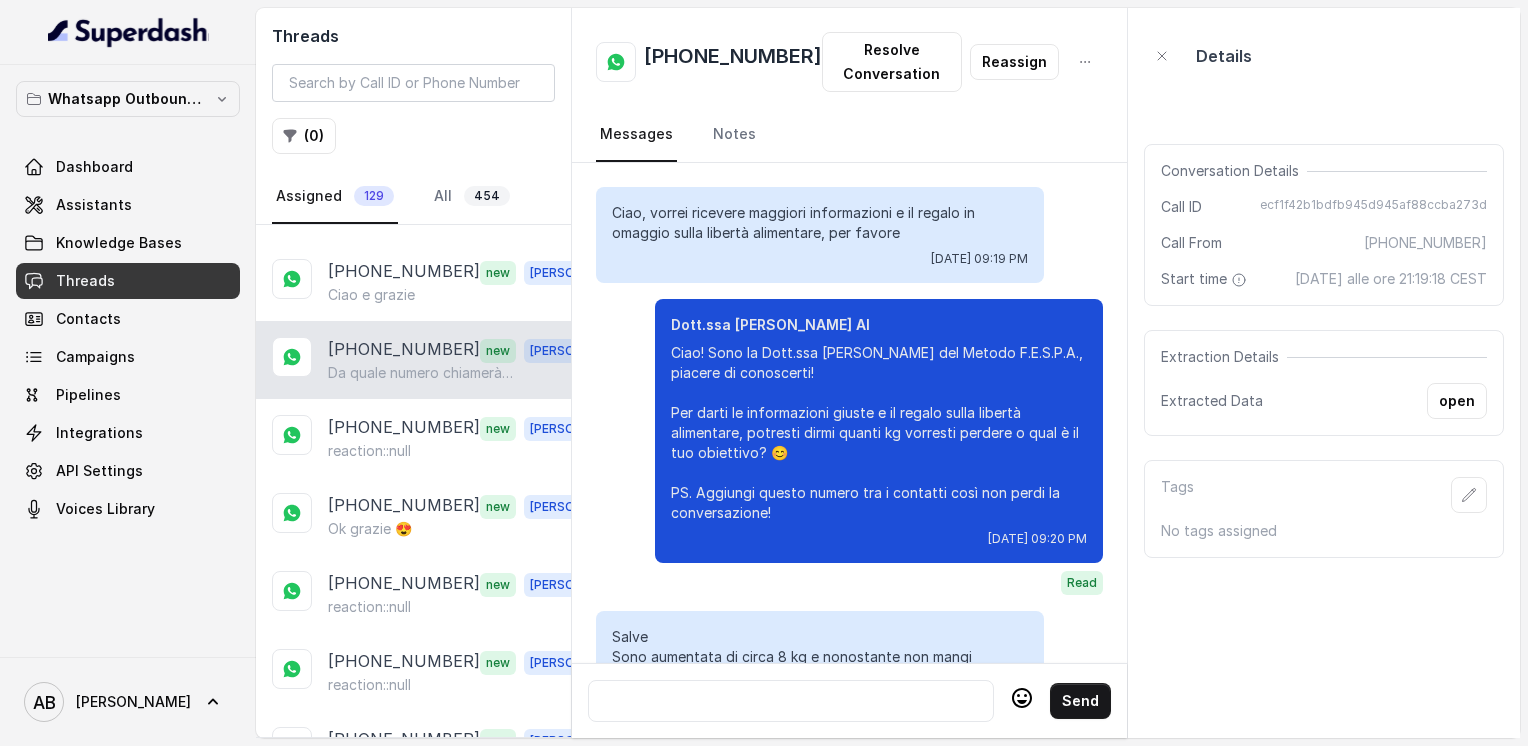 scroll, scrollTop: 2516, scrollLeft: 0, axis: vertical 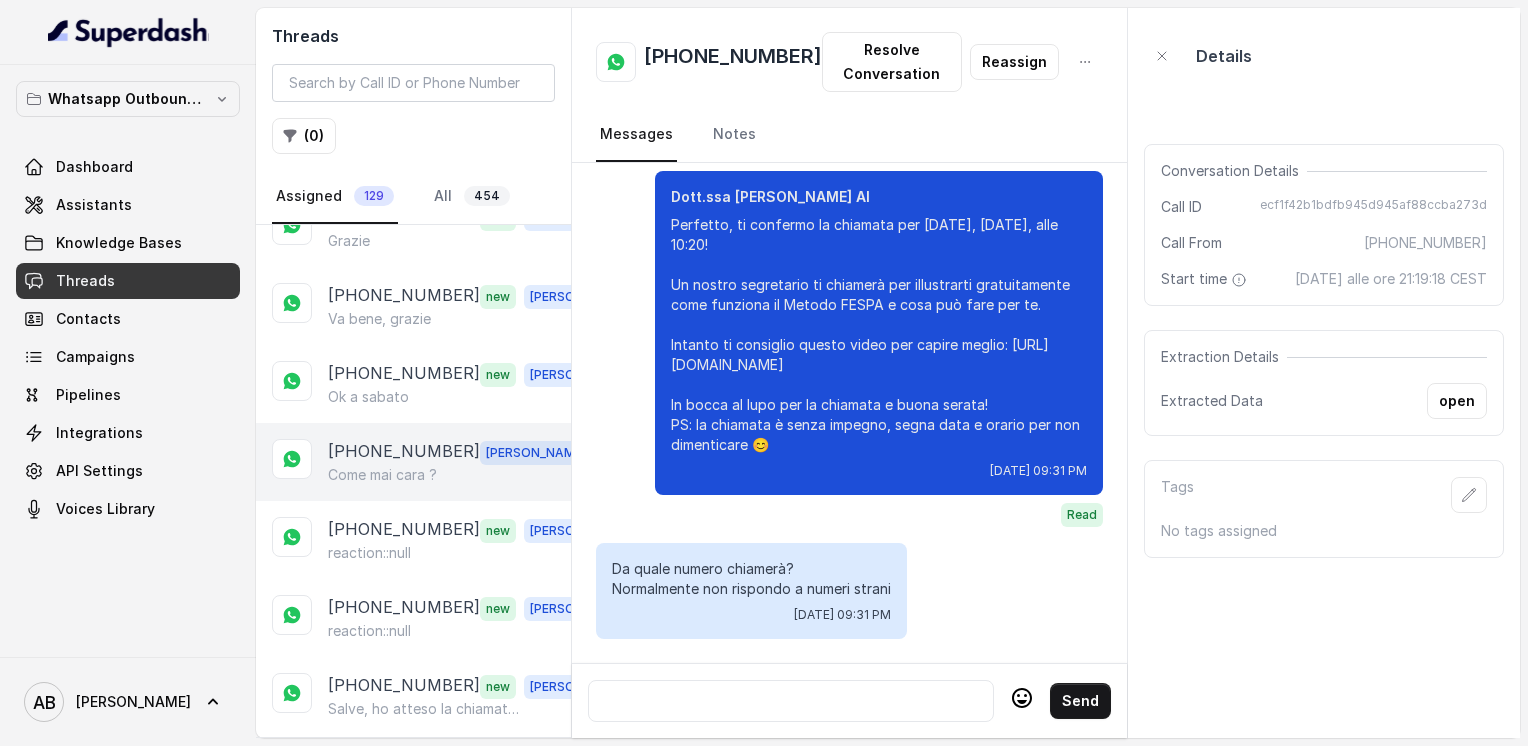 click on "[PHONE_NUMBER]" at bounding box center (404, 452) 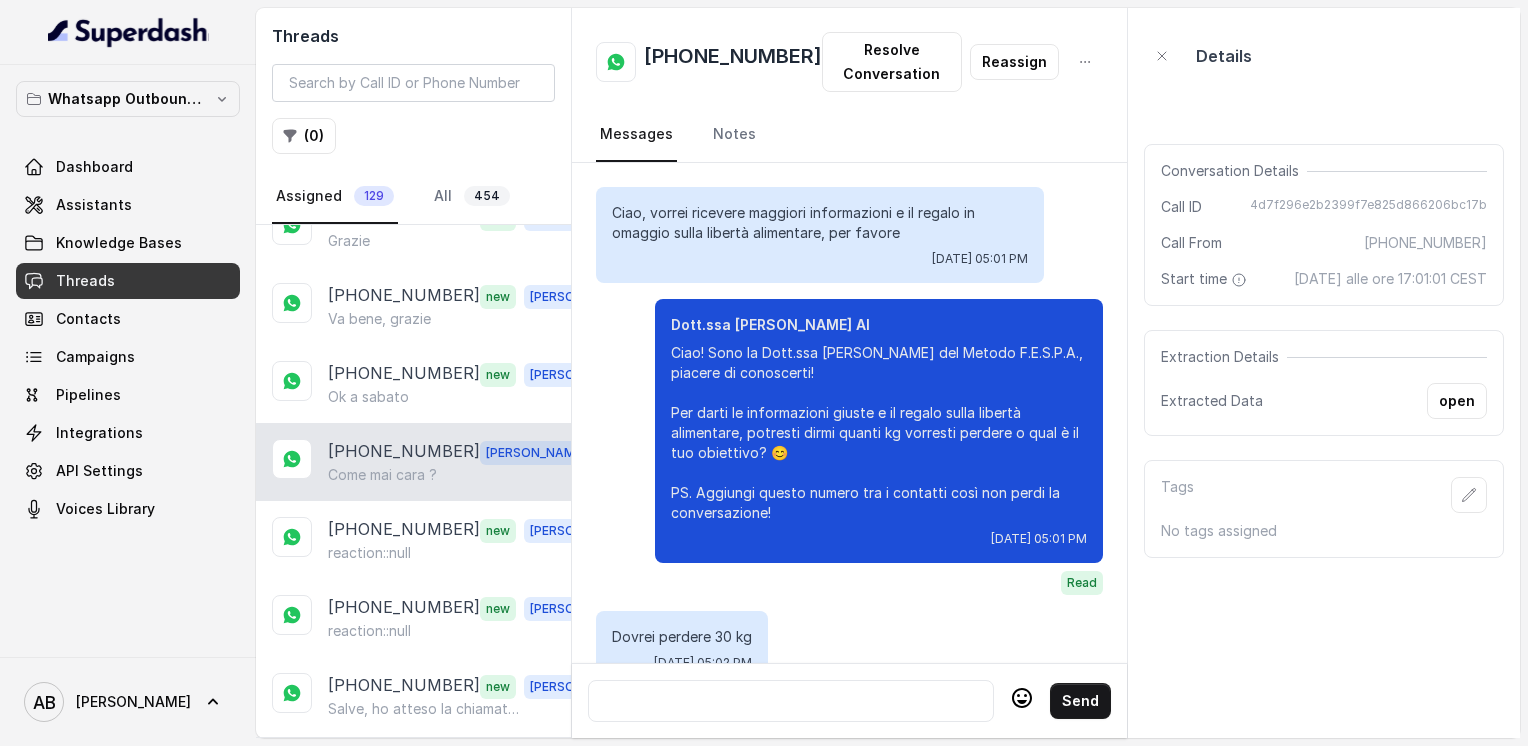 scroll, scrollTop: 2724, scrollLeft: 0, axis: vertical 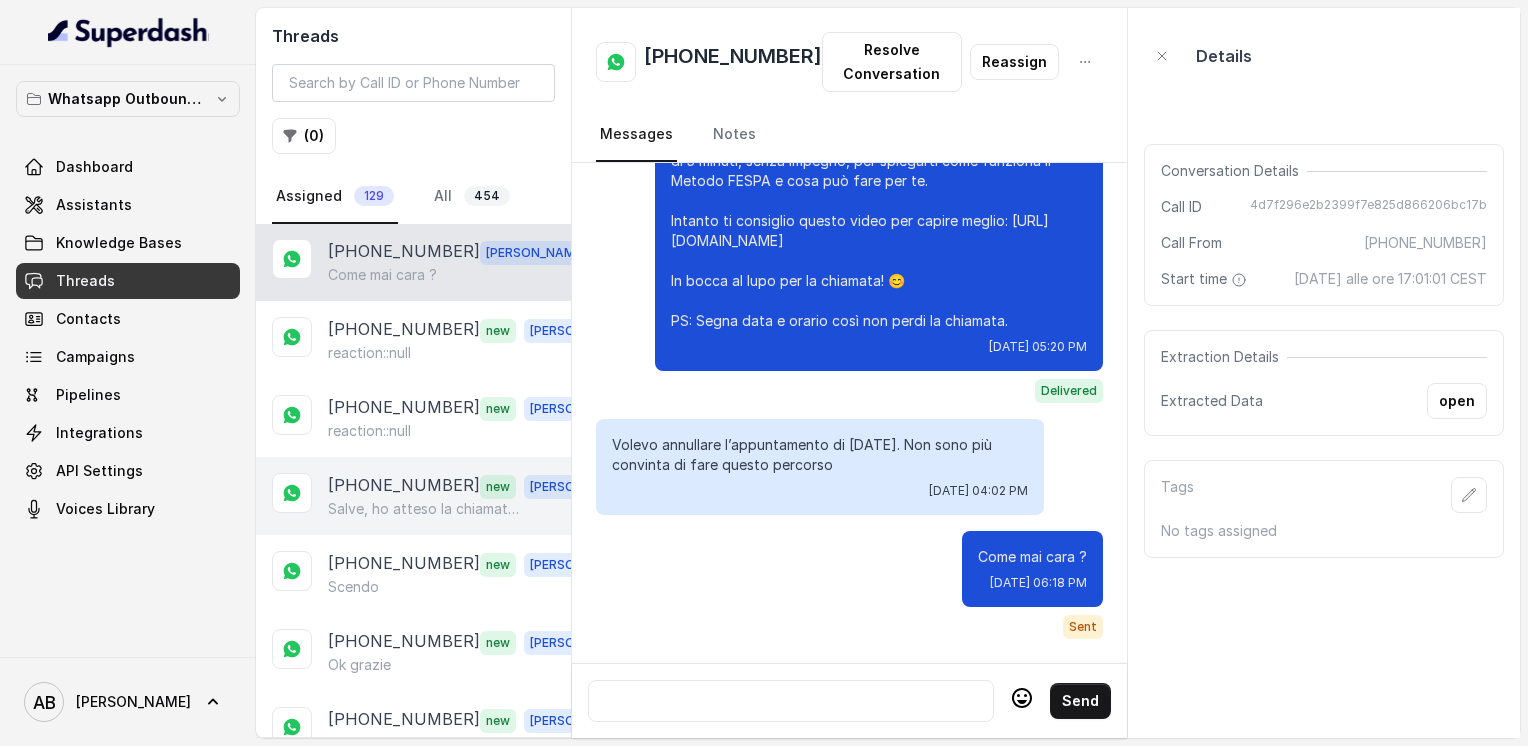 click on "[PHONE_NUMBER]" at bounding box center (404, 486) 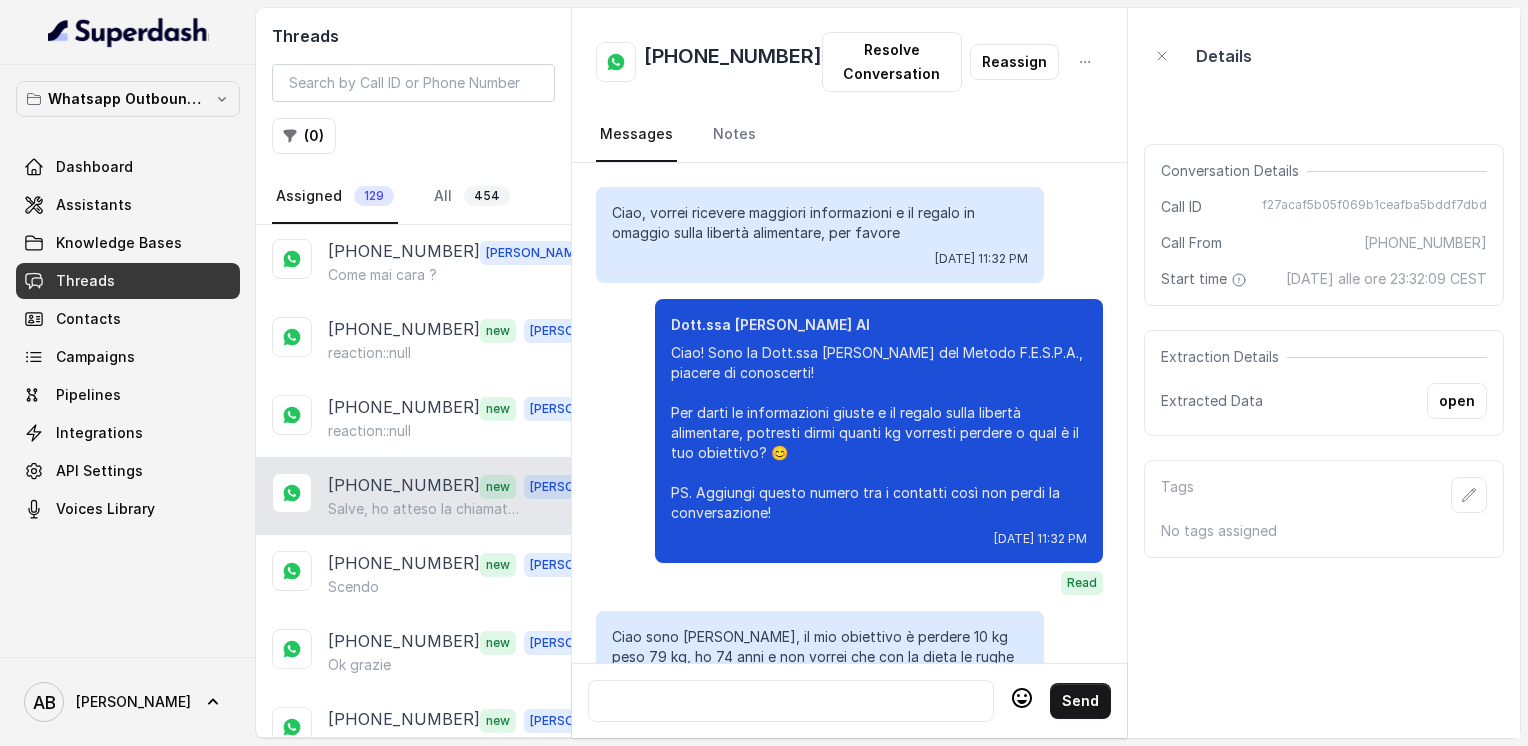 scroll, scrollTop: 3000, scrollLeft: 0, axis: vertical 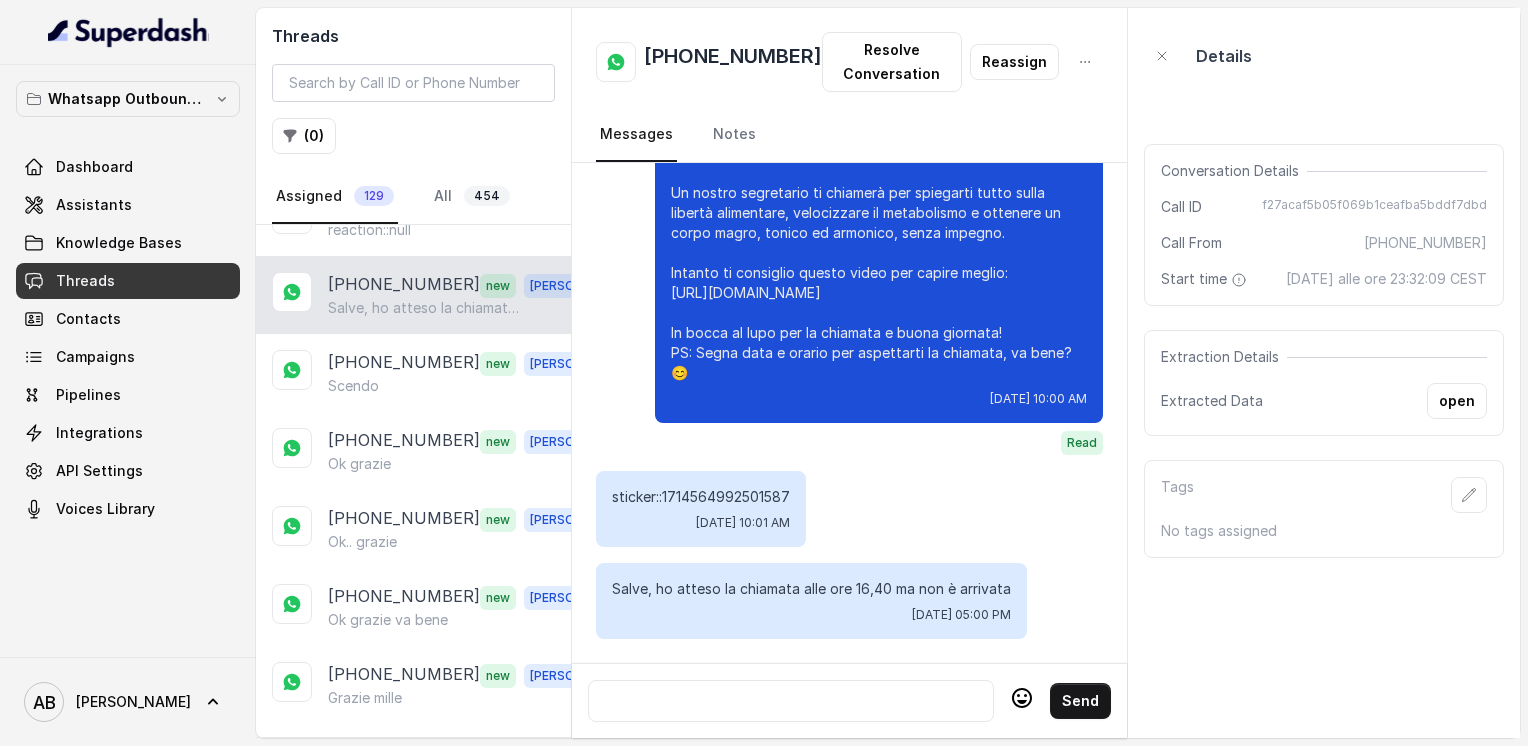 click at bounding box center [791, 701] 